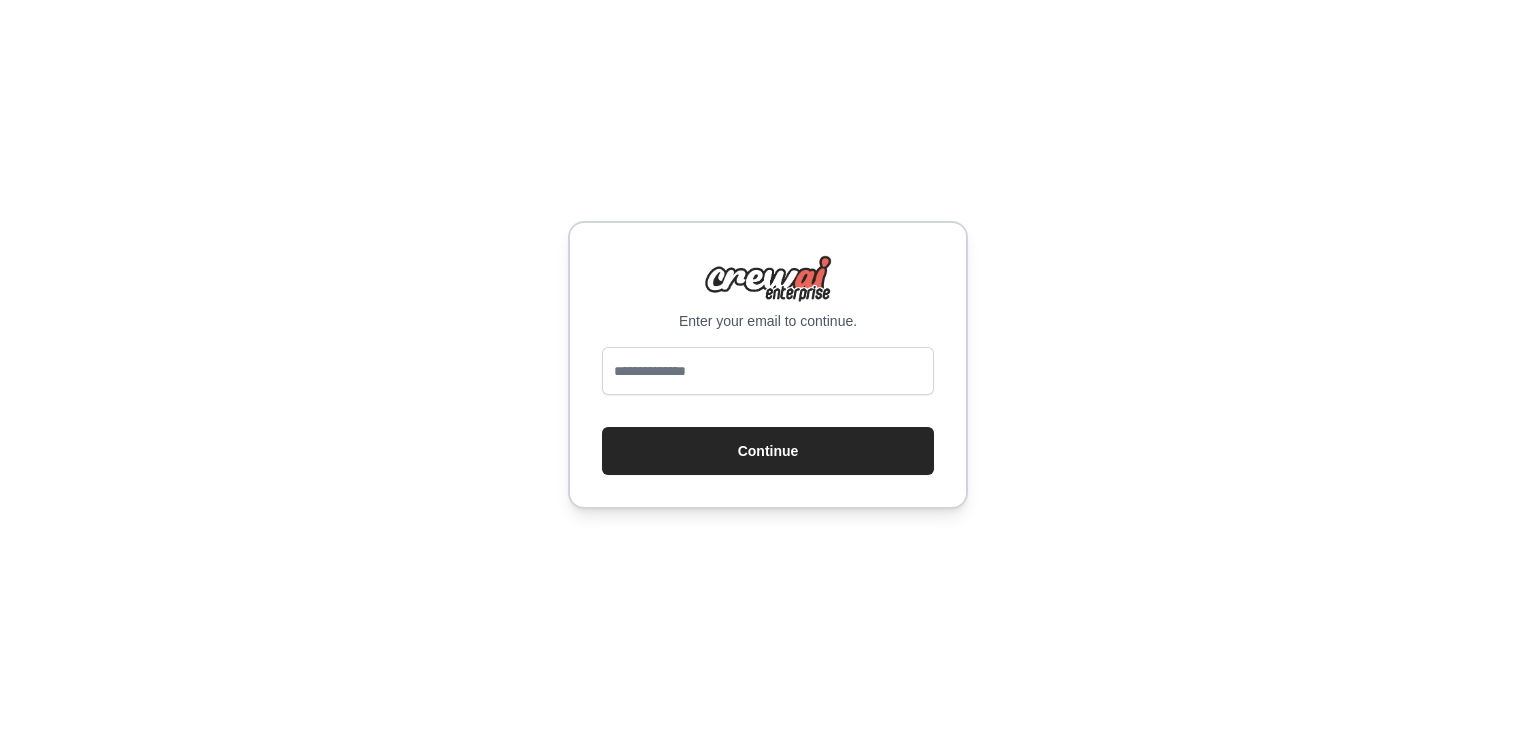 scroll, scrollTop: 0, scrollLeft: 0, axis: both 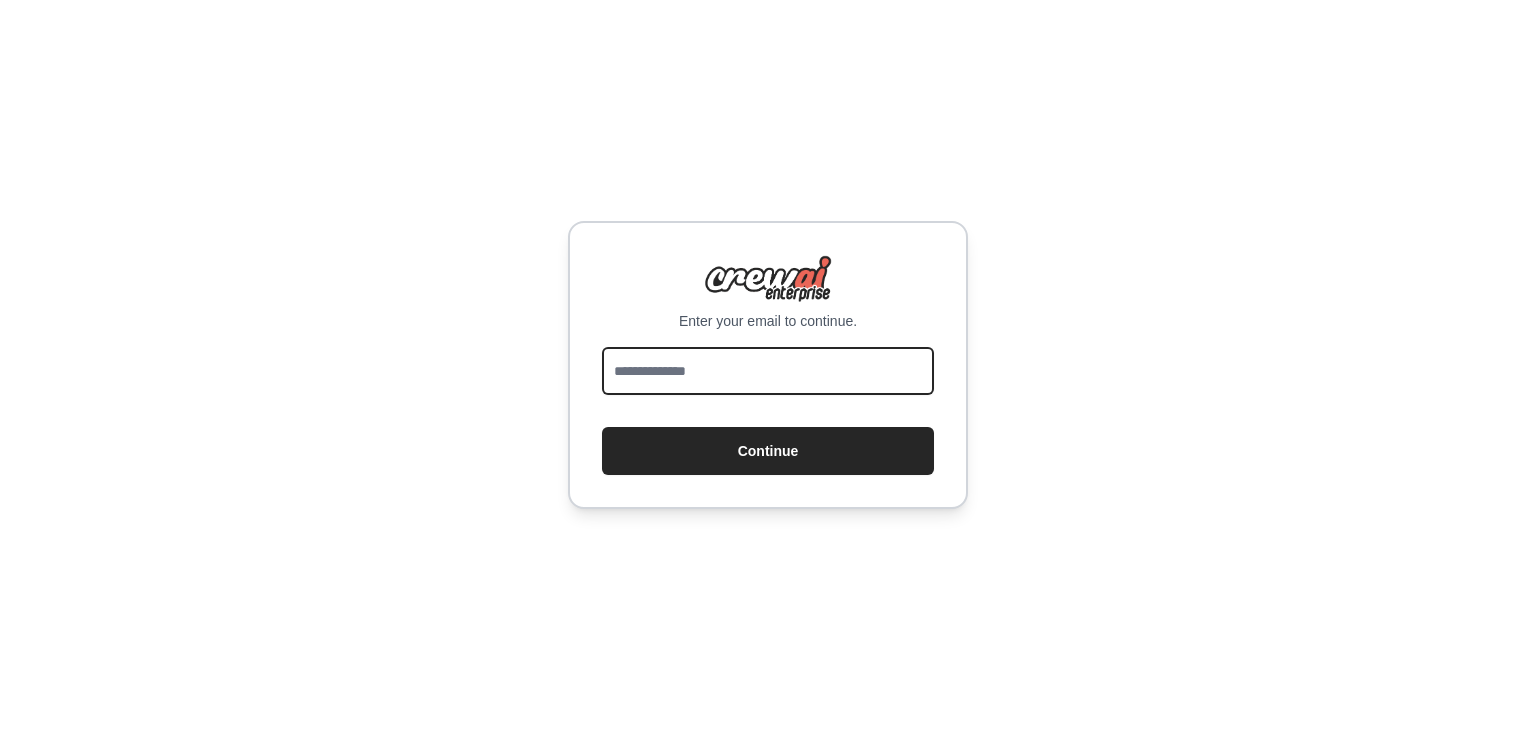click at bounding box center (768, 371) 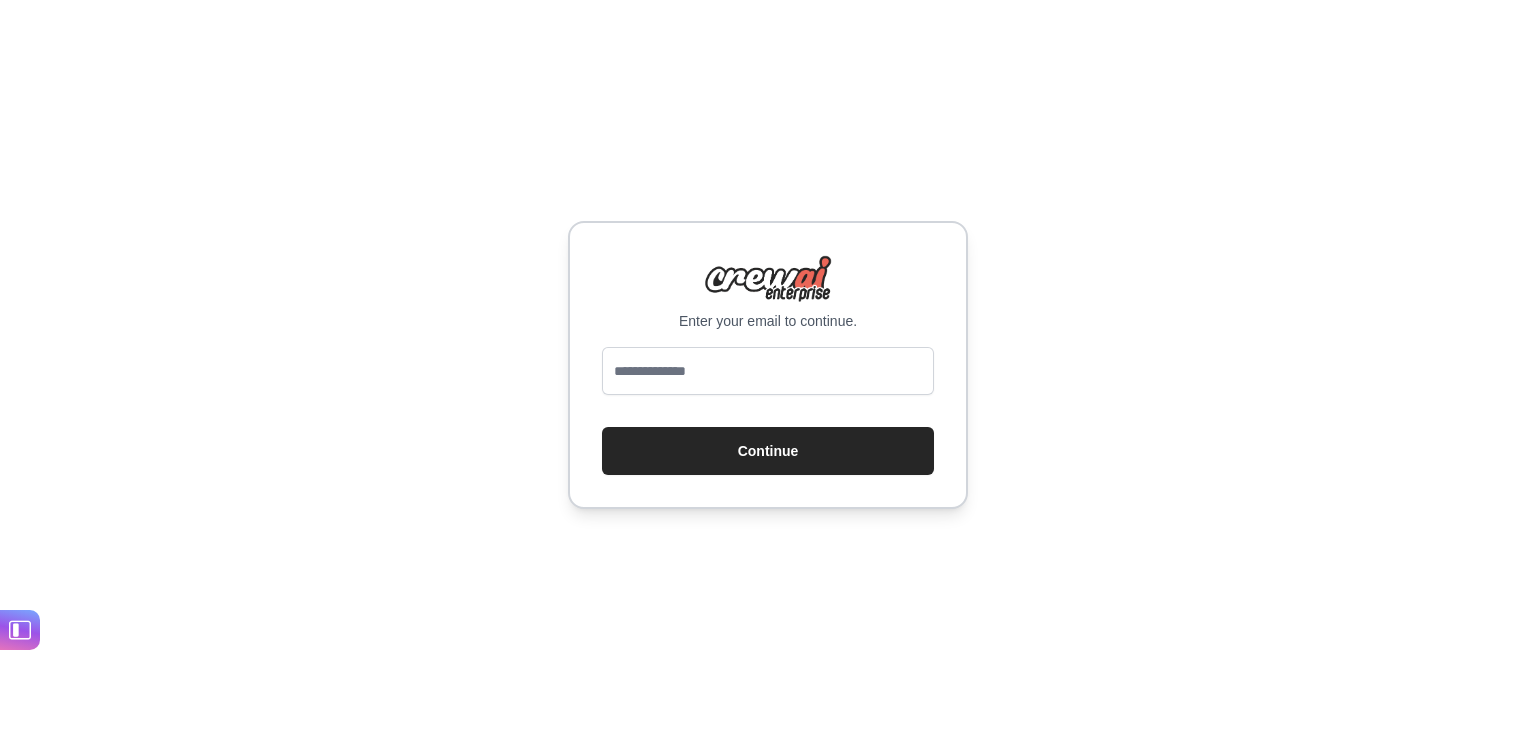 click on "Enter your email to continue.
Continue" at bounding box center (768, 365) 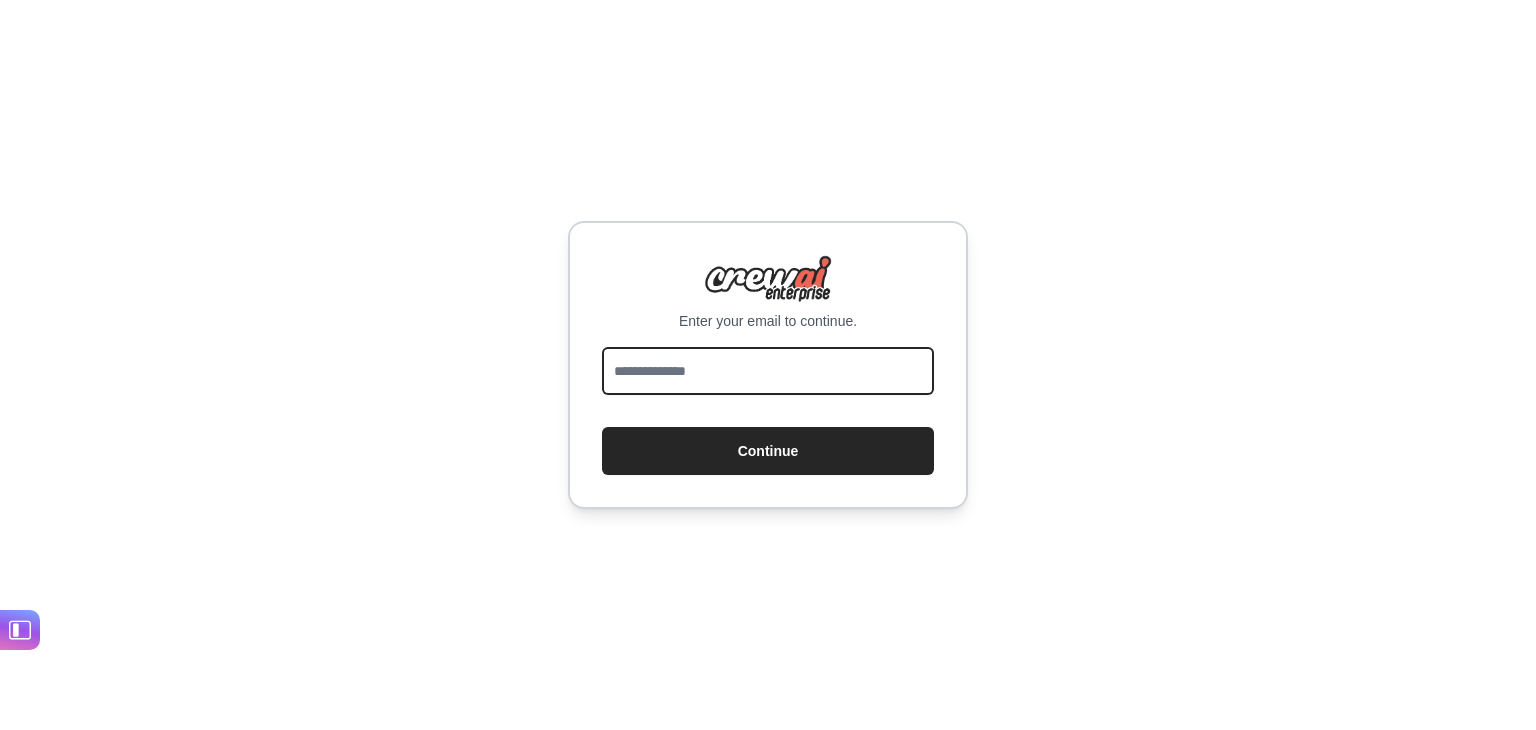 drag, startPoint x: 746, startPoint y: 352, endPoint x: 744, endPoint y: 365, distance: 13.152946 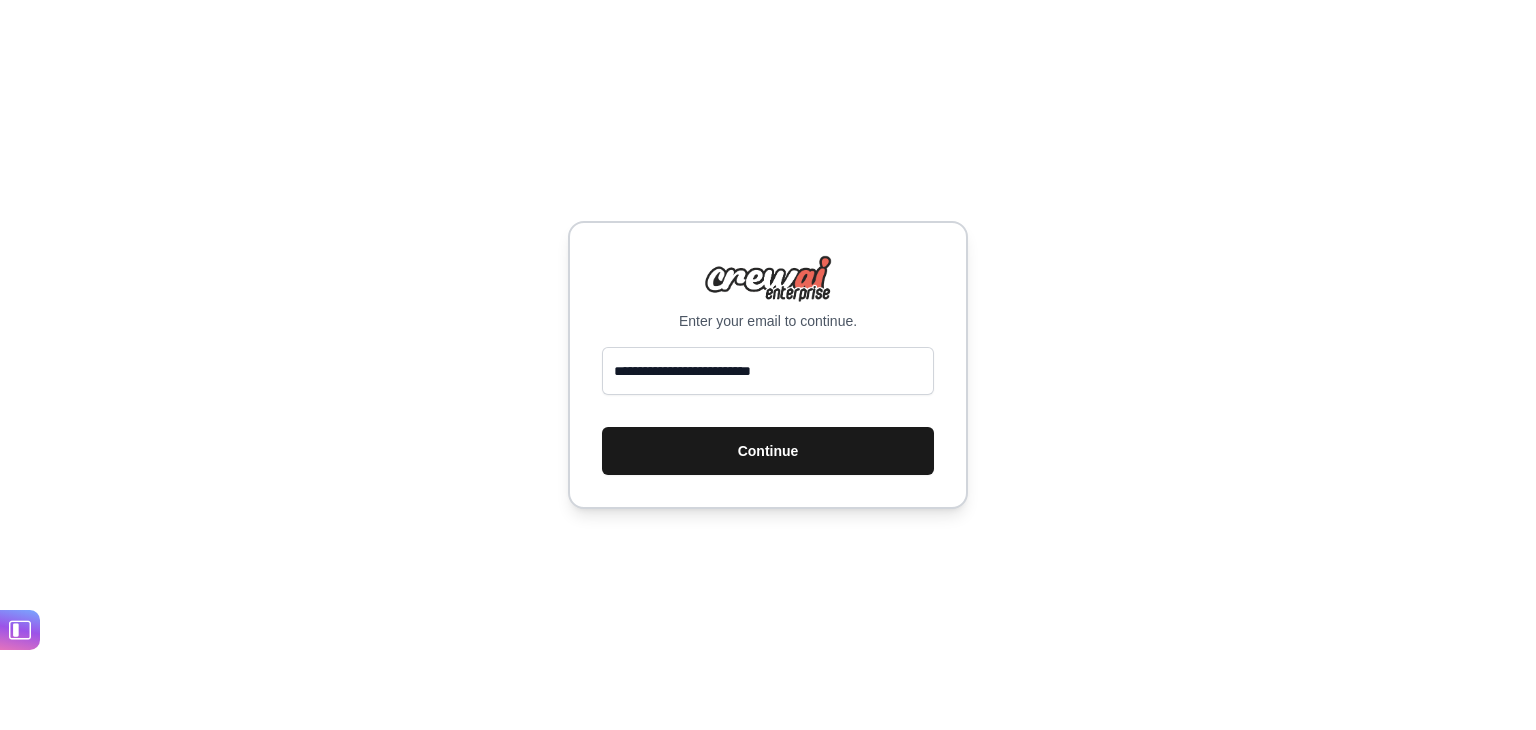 click on "Continue" at bounding box center [768, 451] 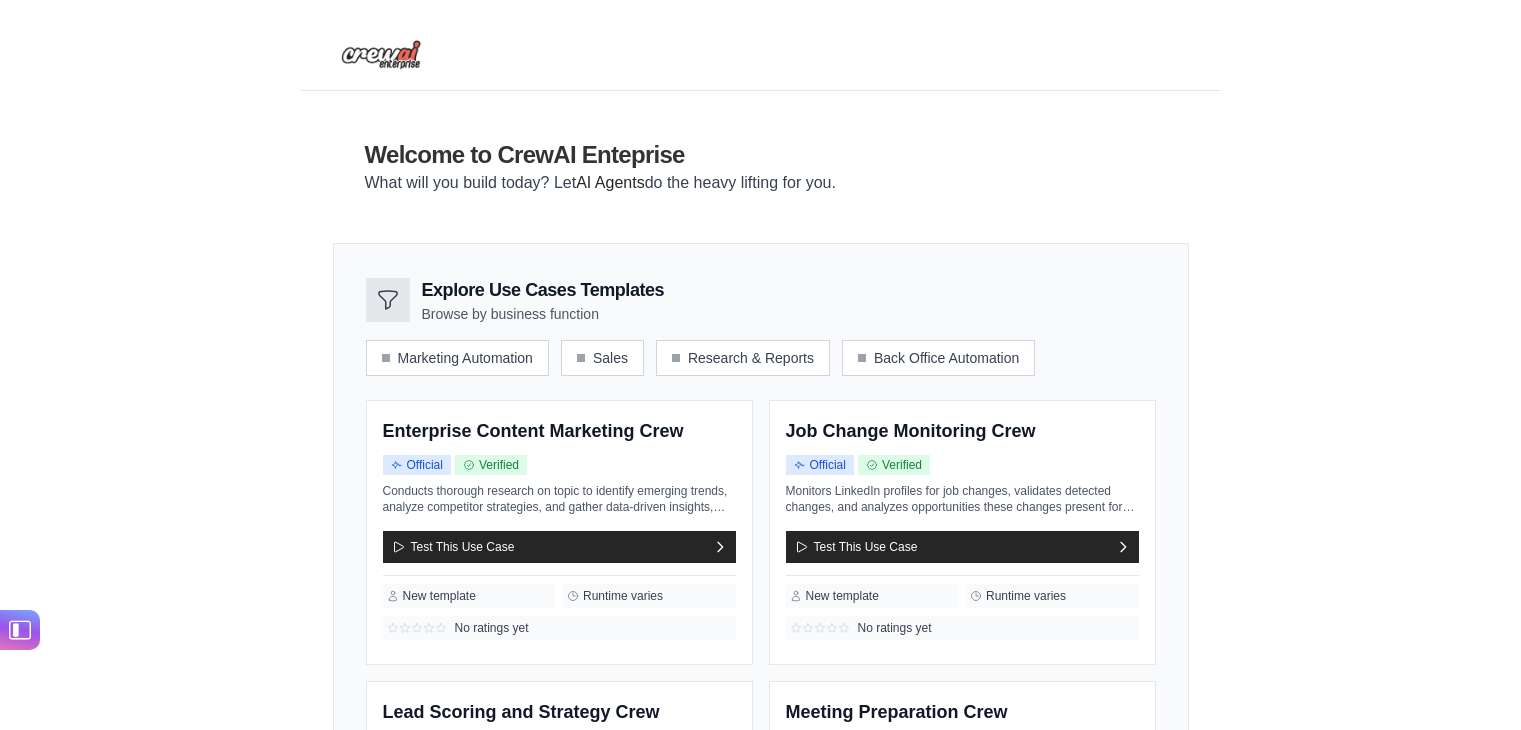 scroll, scrollTop: 0, scrollLeft: 0, axis: both 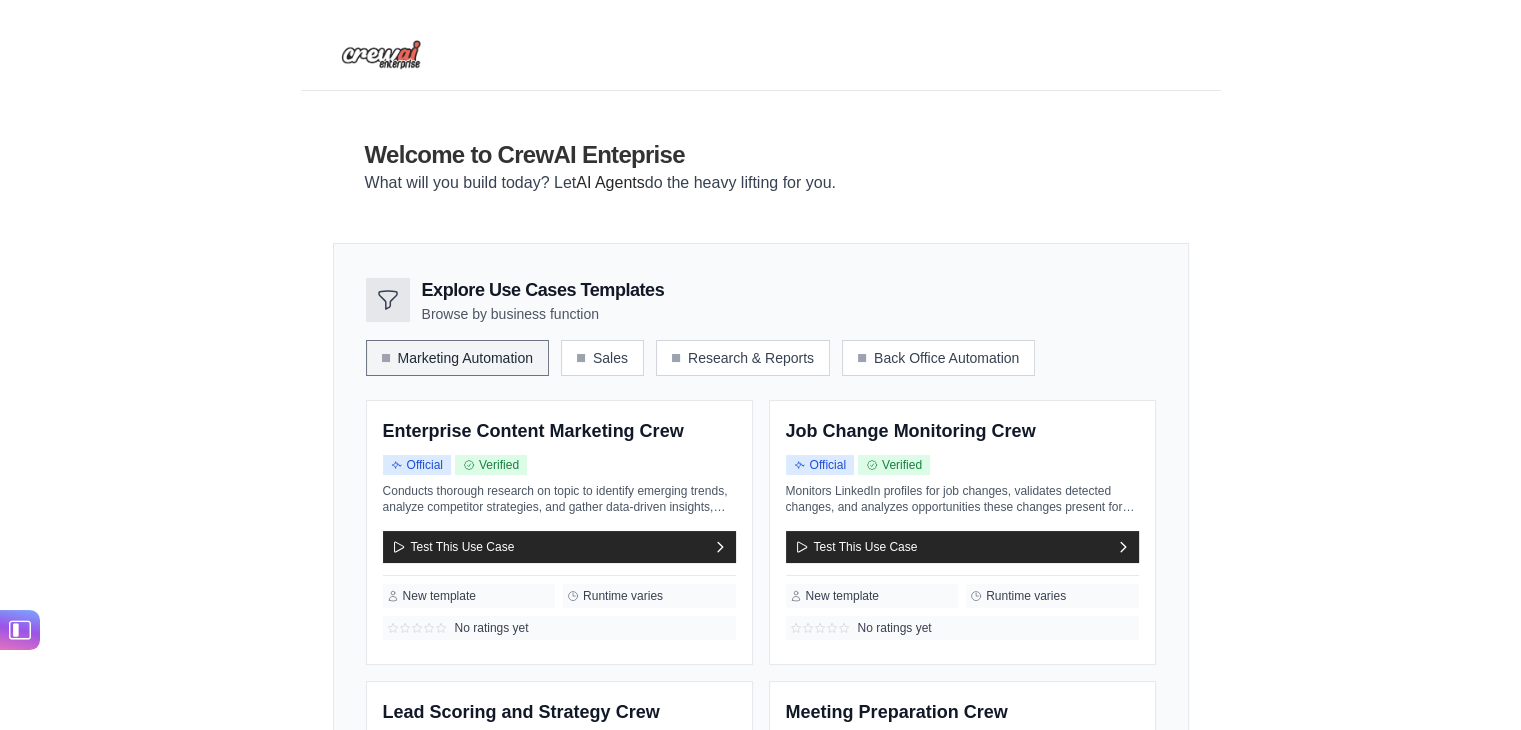 click on "Marketing Automation" at bounding box center [457, 358] 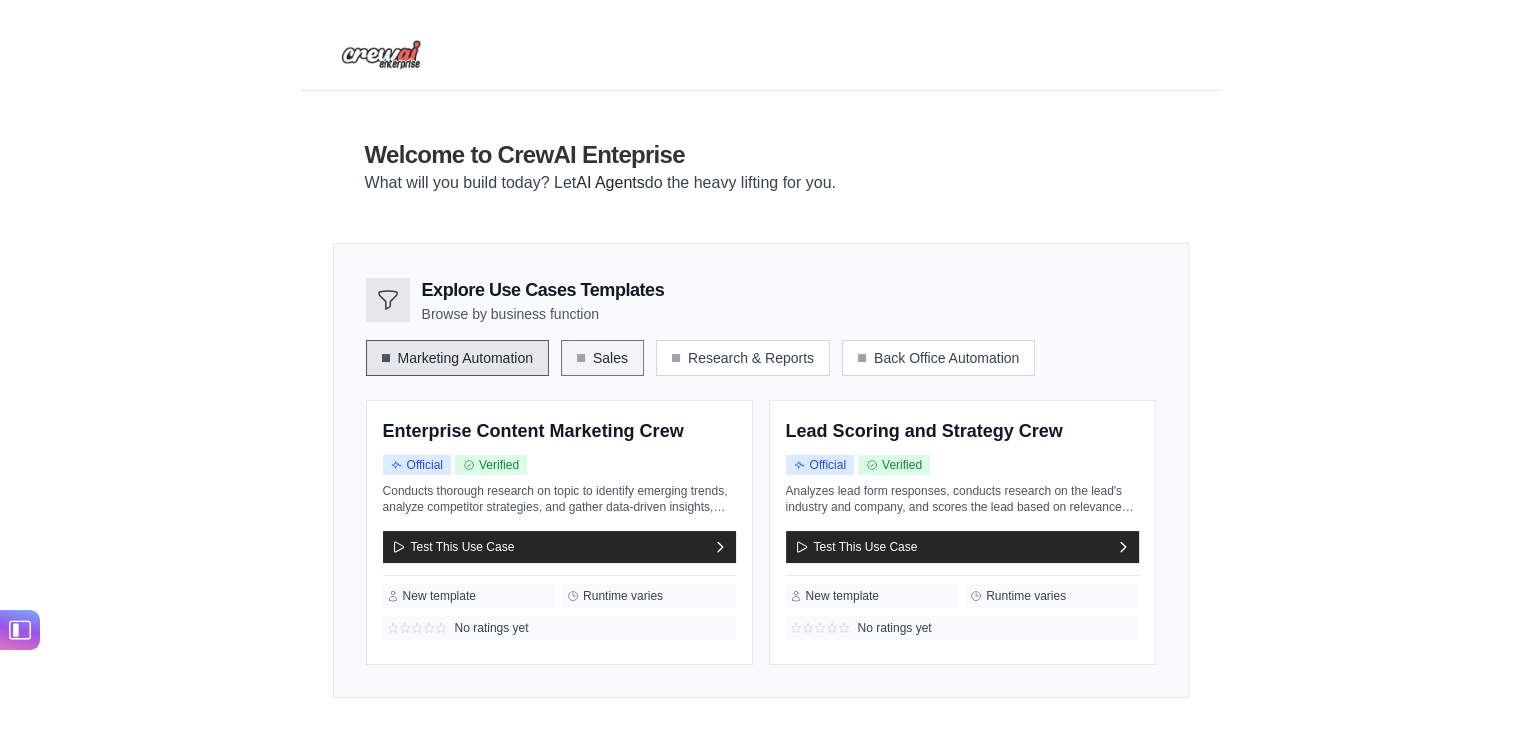 click on "Sales" at bounding box center (602, 358) 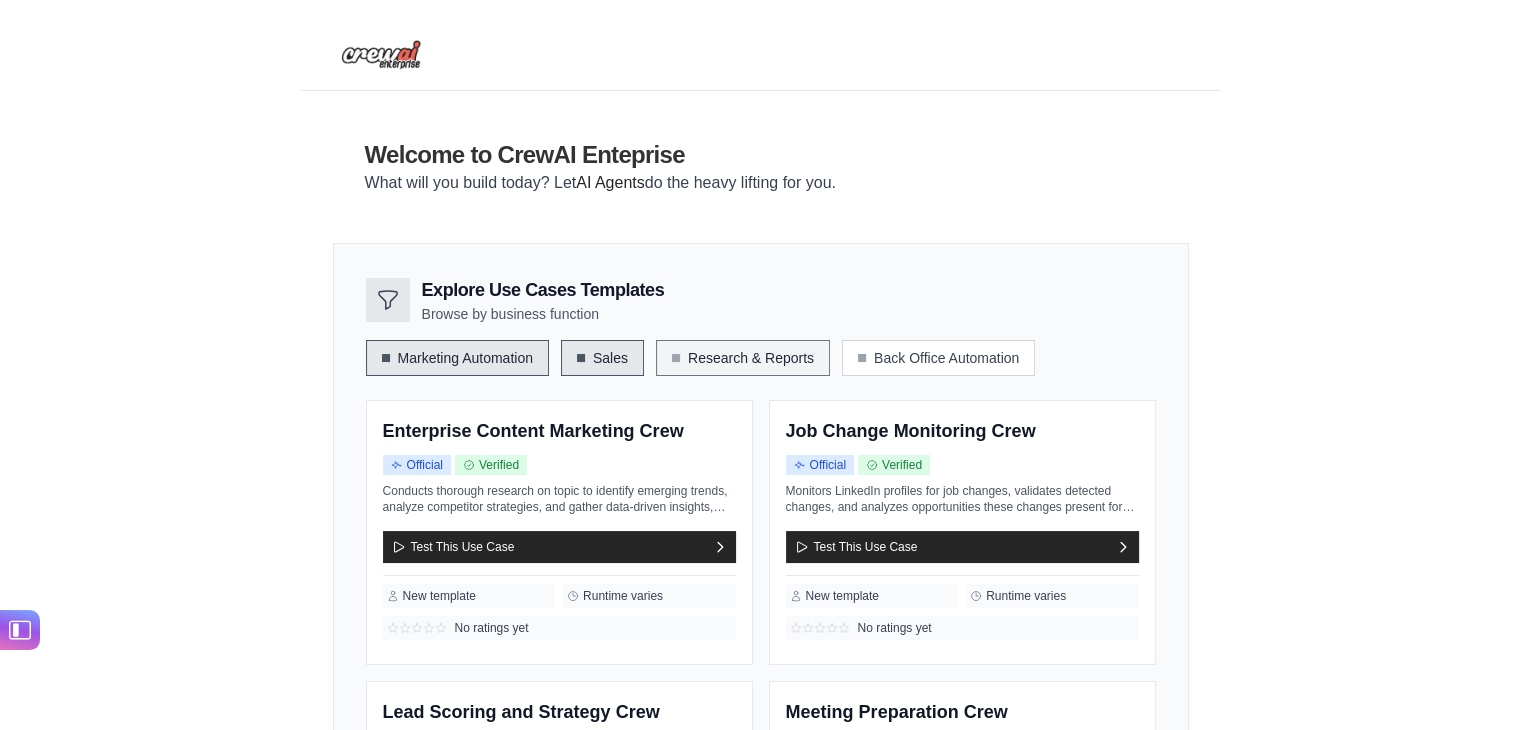 click on "Research & Reports" at bounding box center [743, 358] 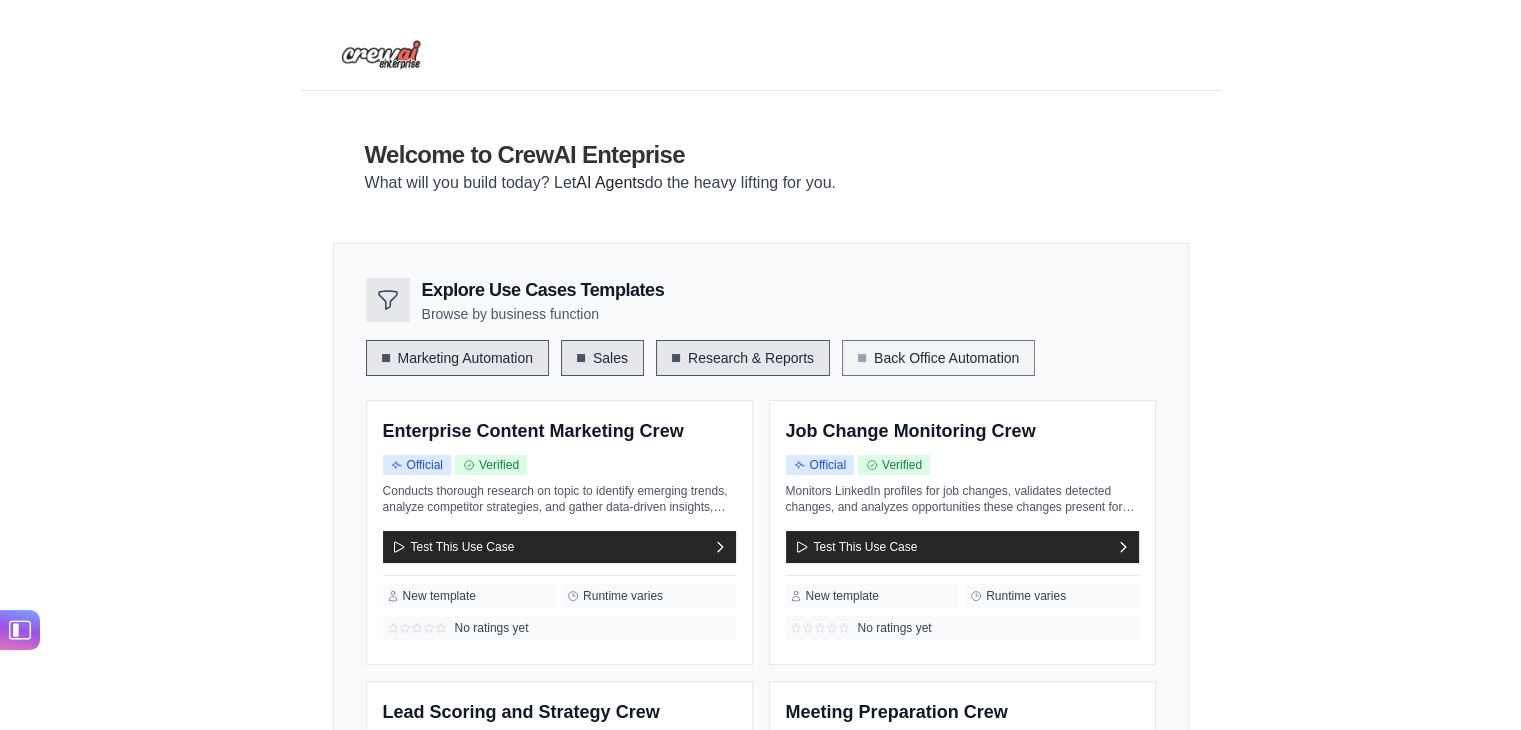 click on "Back Office Automation" at bounding box center [938, 358] 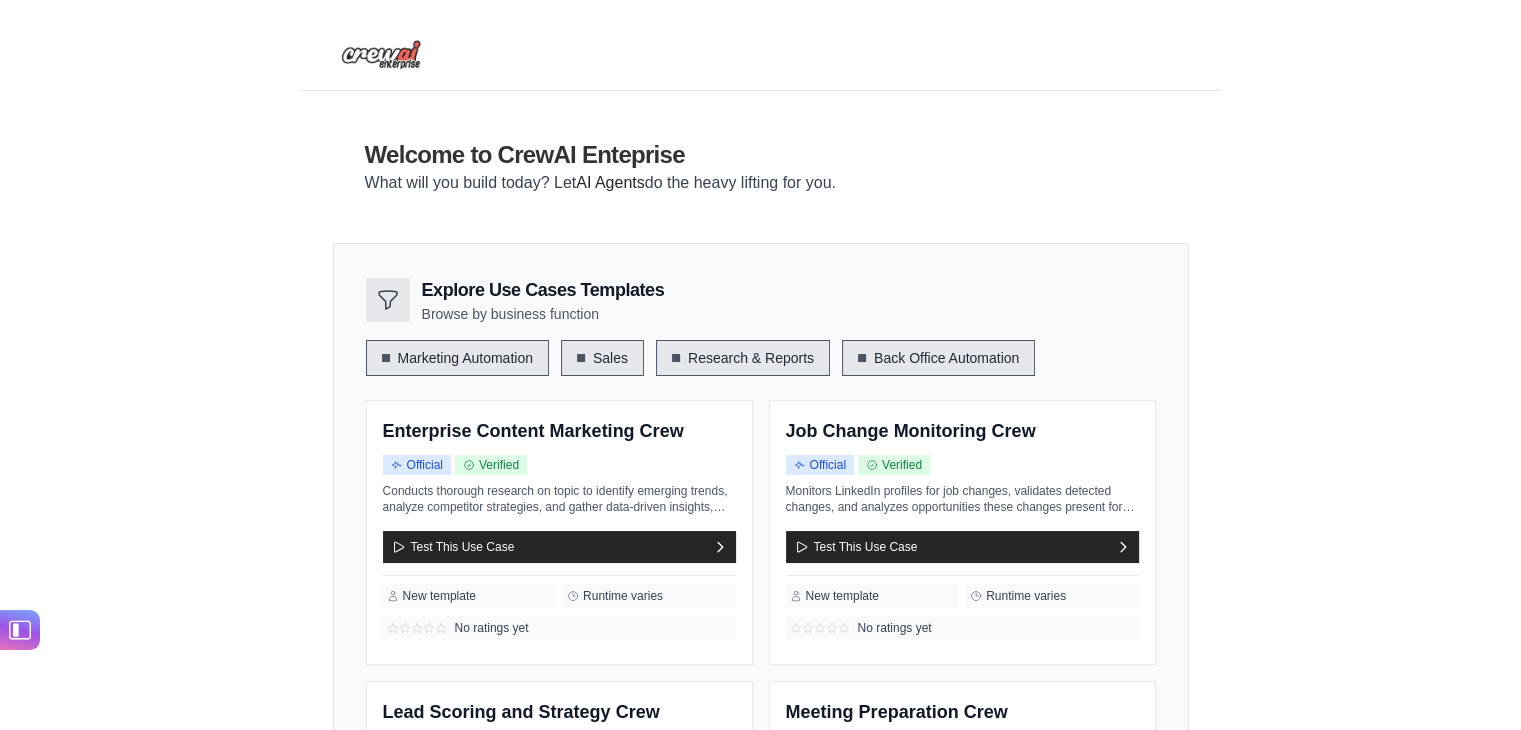 scroll, scrollTop: 0, scrollLeft: 0, axis: both 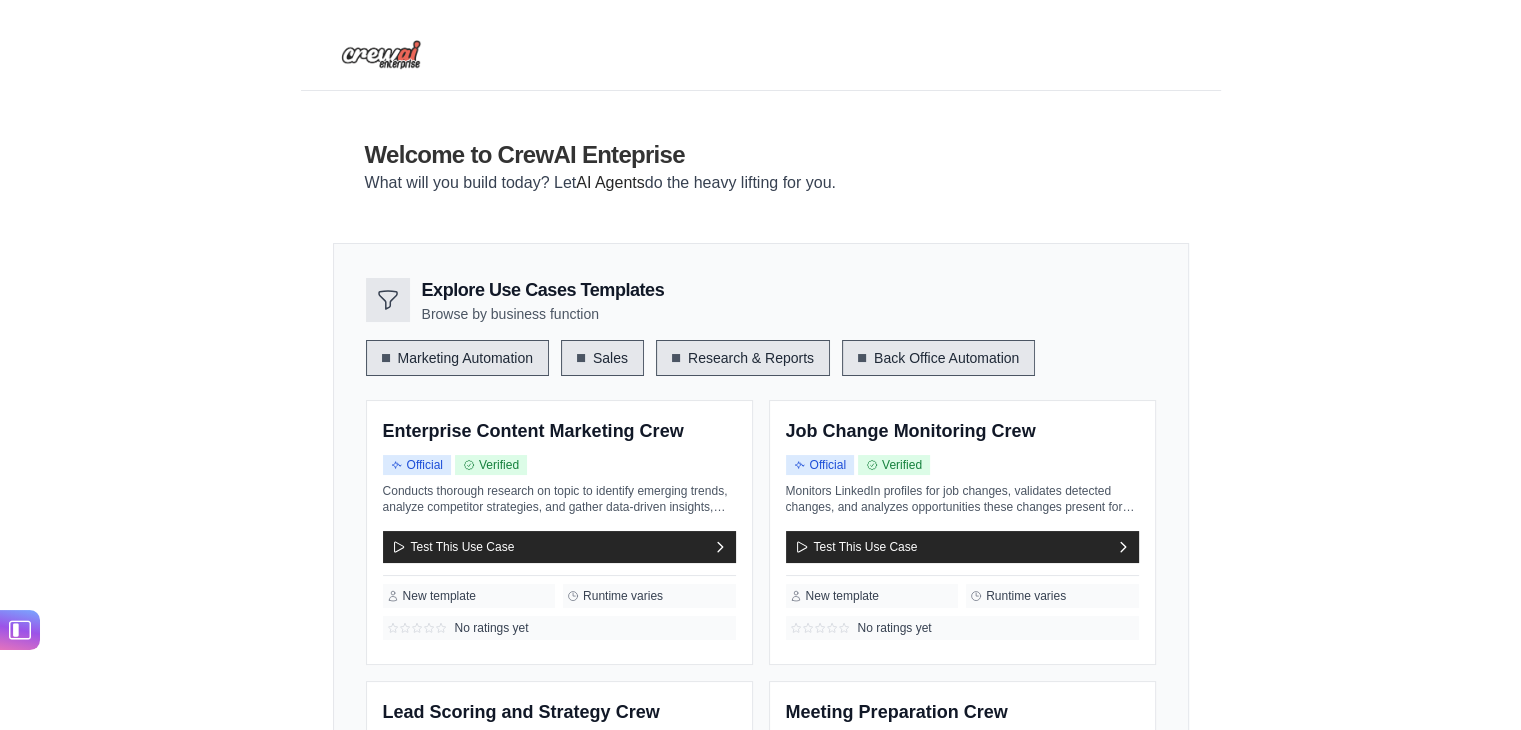 drag, startPoint x: 660, startPoint y: 327, endPoint x: 624, endPoint y: 334, distance: 36.67424 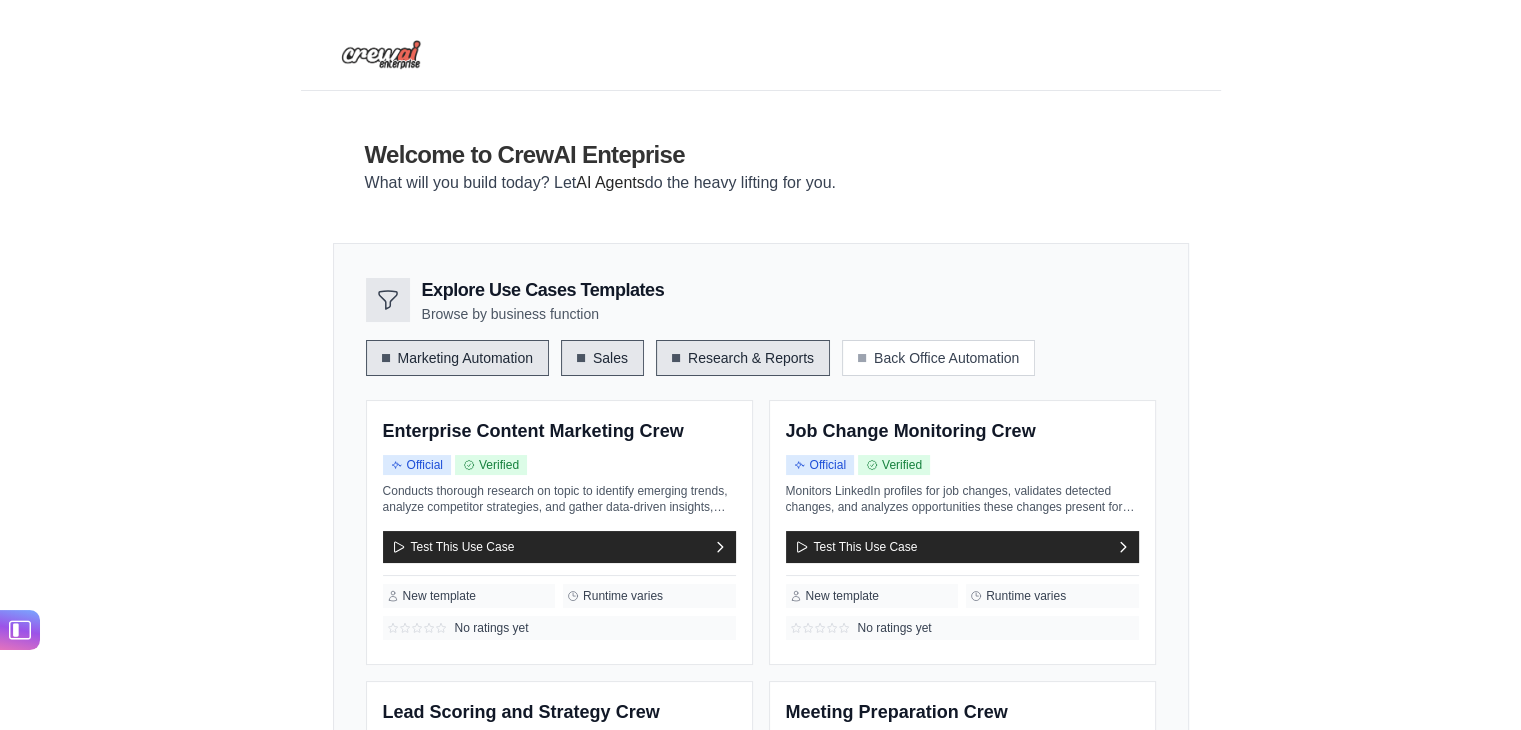 click on "Research & Reports" at bounding box center [743, 358] 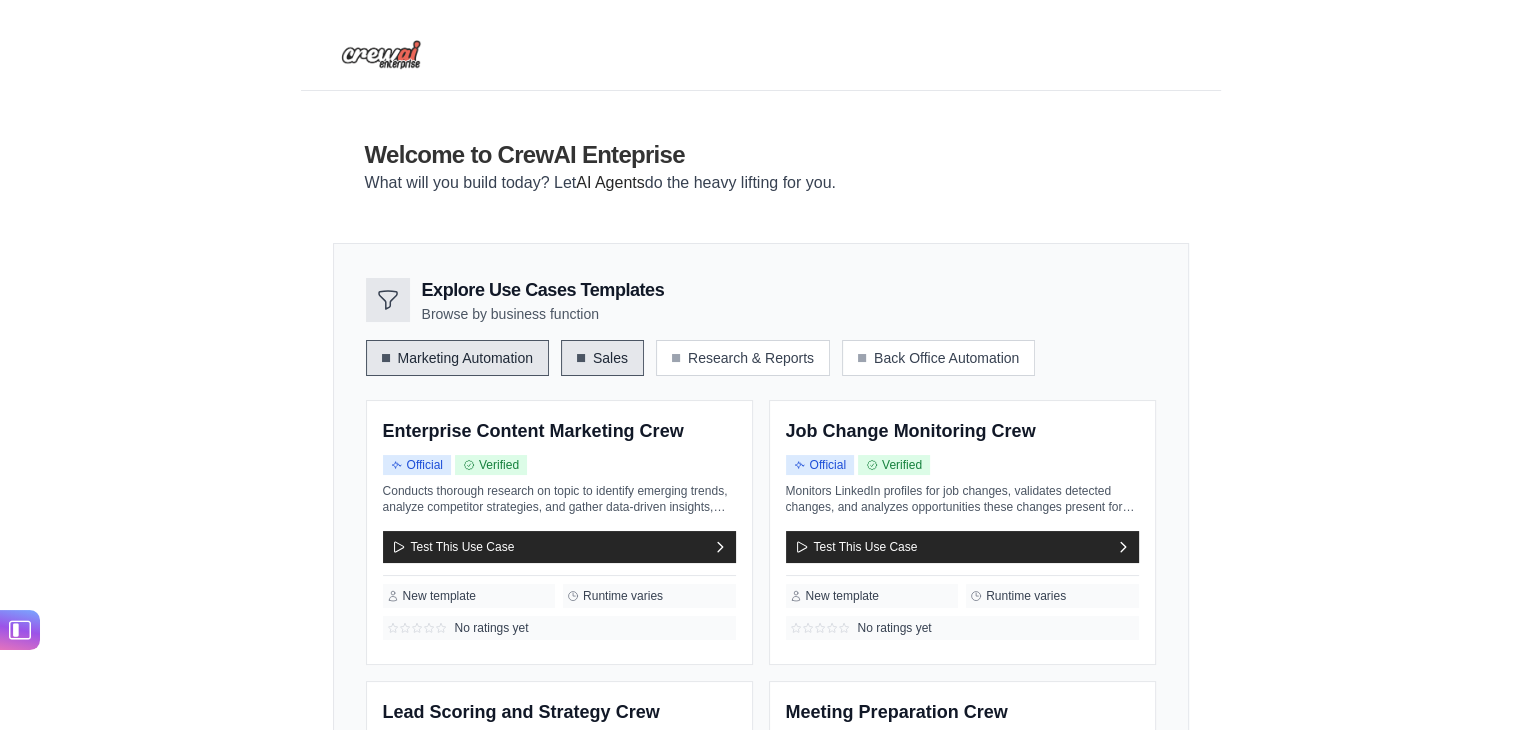 drag, startPoint x: 382, startPoint y: 337, endPoint x: 369, endPoint y: 337, distance: 13 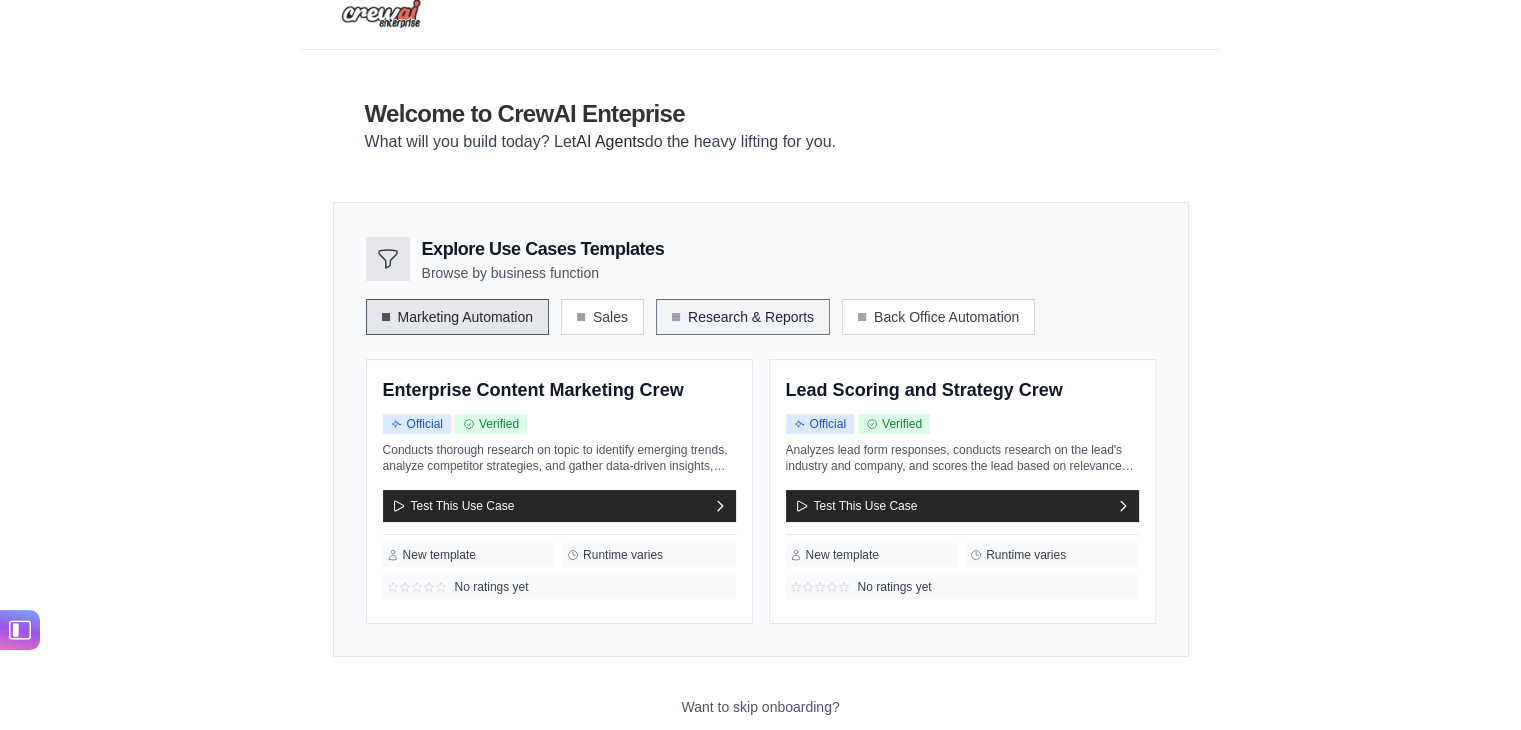 scroll, scrollTop: 0, scrollLeft: 0, axis: both 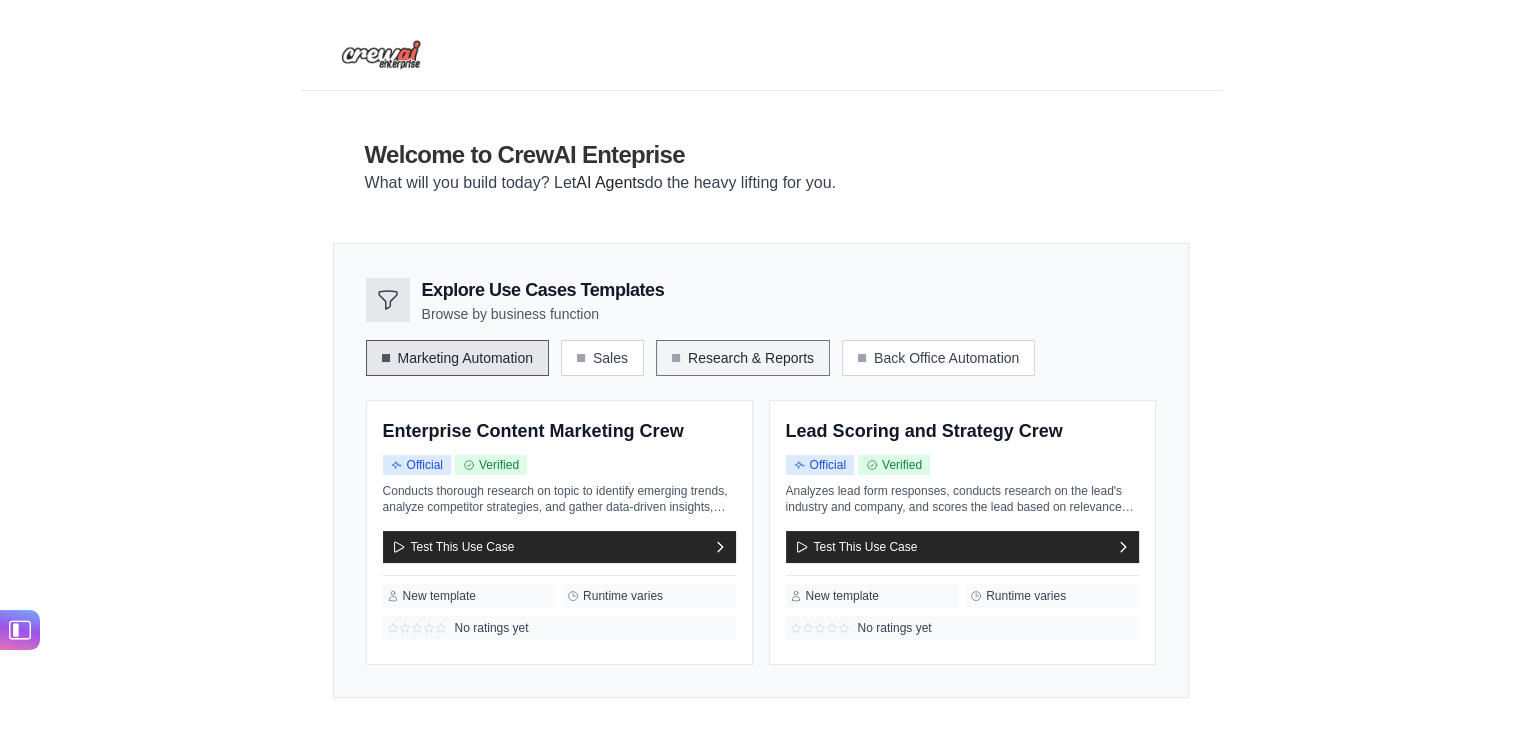 click on "Research & Reports" at bounding box center [743, 358] 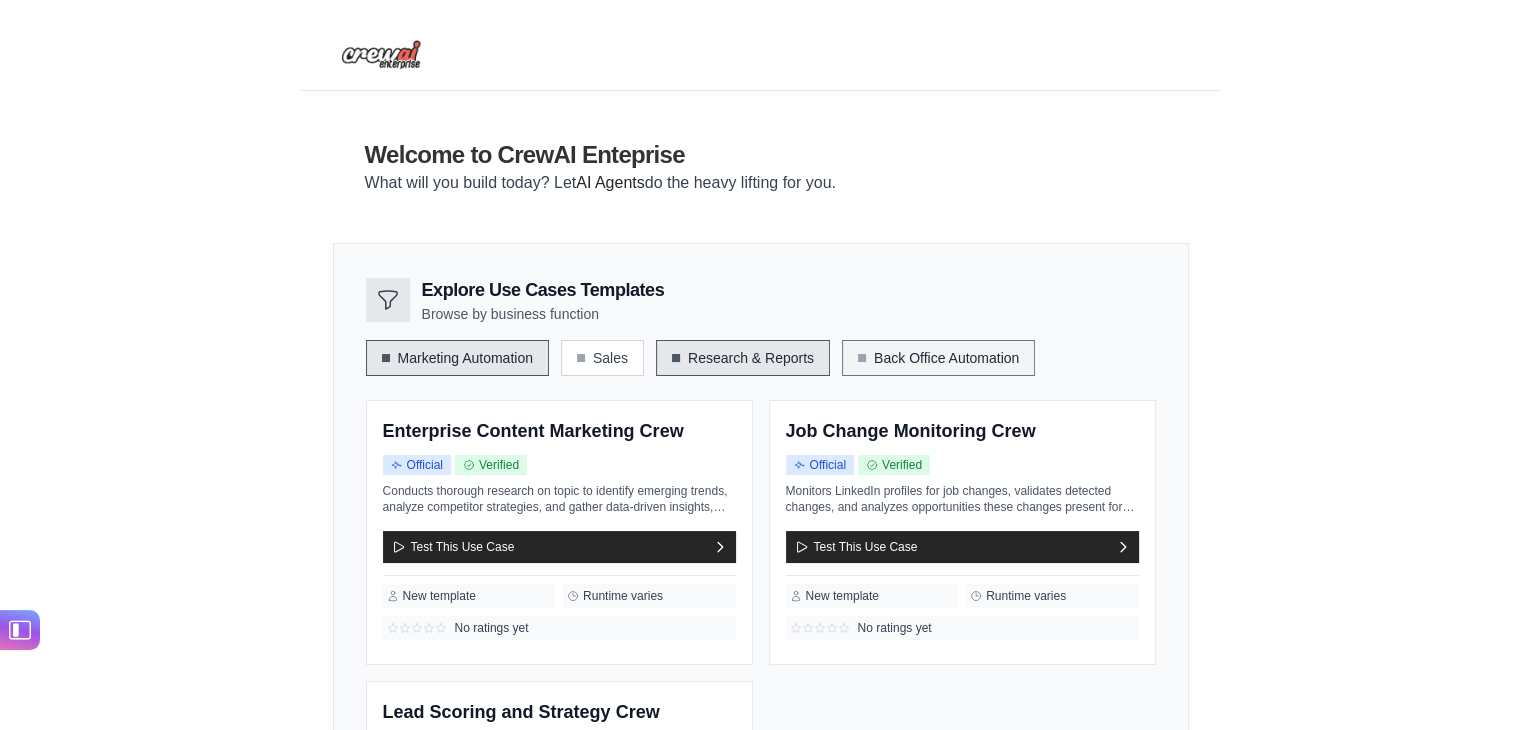 click on "Back Office Automation" at bounding box center [938, 358] 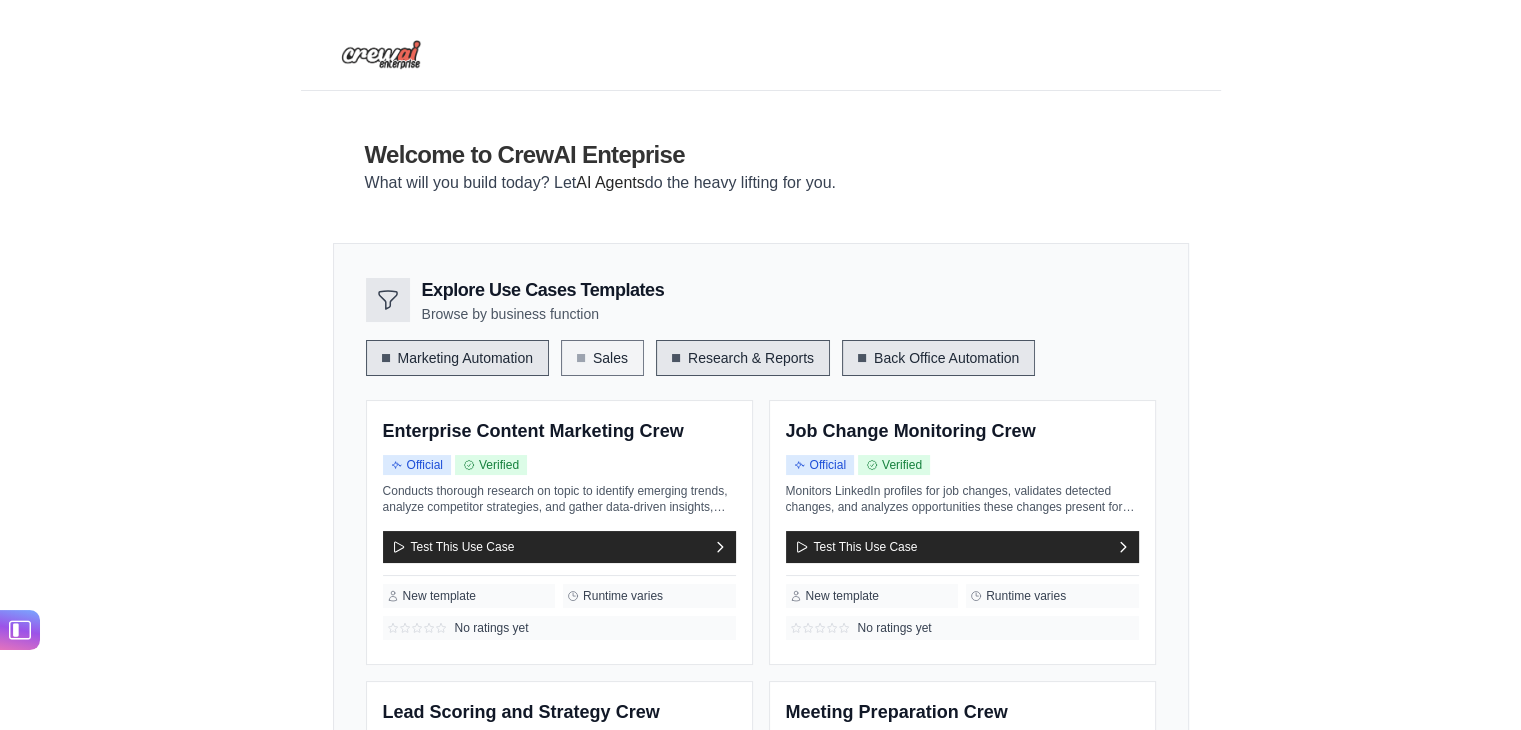 click on "Sales" at bounding box center [602, 358] 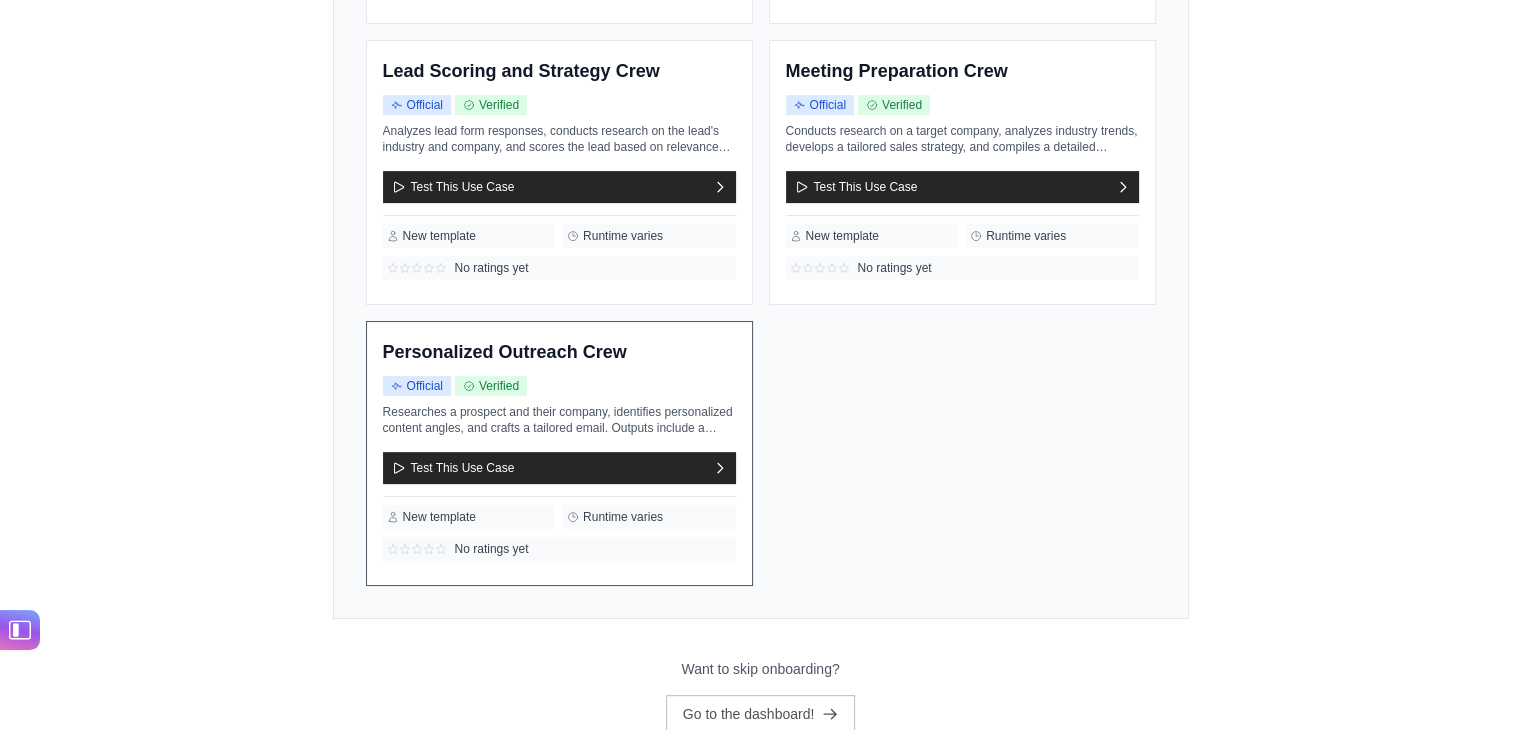 scroll, scrollTop: 669, scrollLeft: 0, axis: vertical 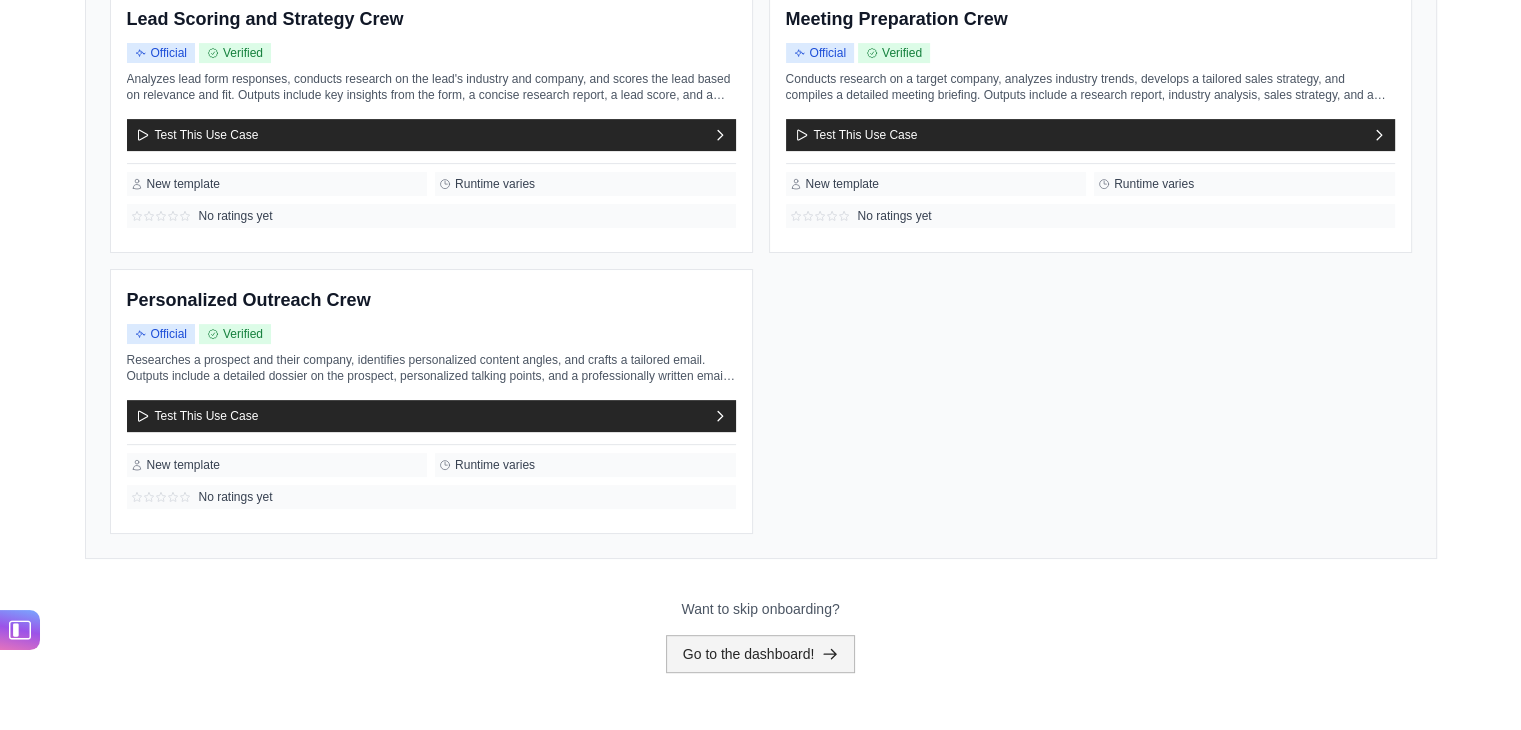 click on "Go to the dashboard!" at bounding box center [761, 654] 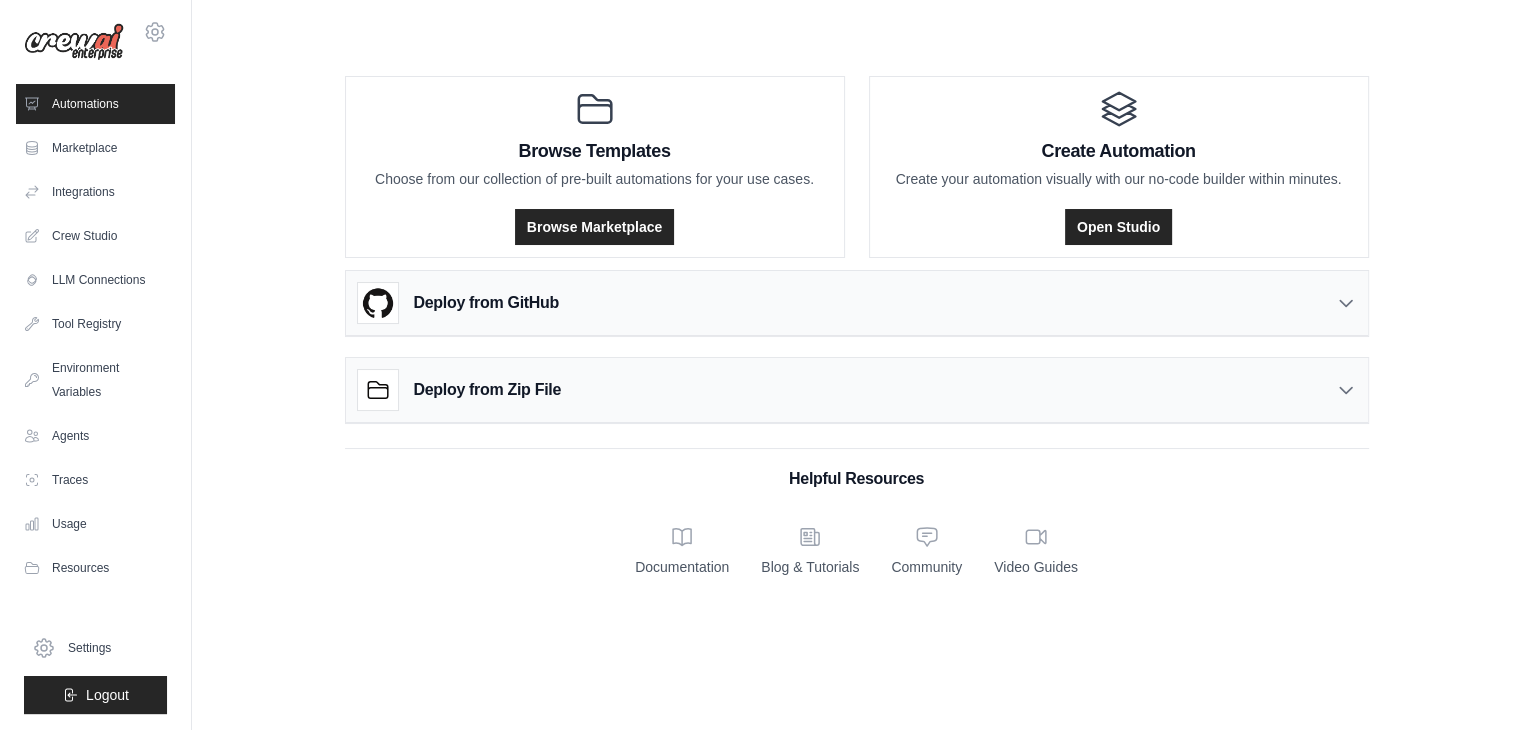 scroll, scrollTop: 0, scrollLeft: 0, axis: both 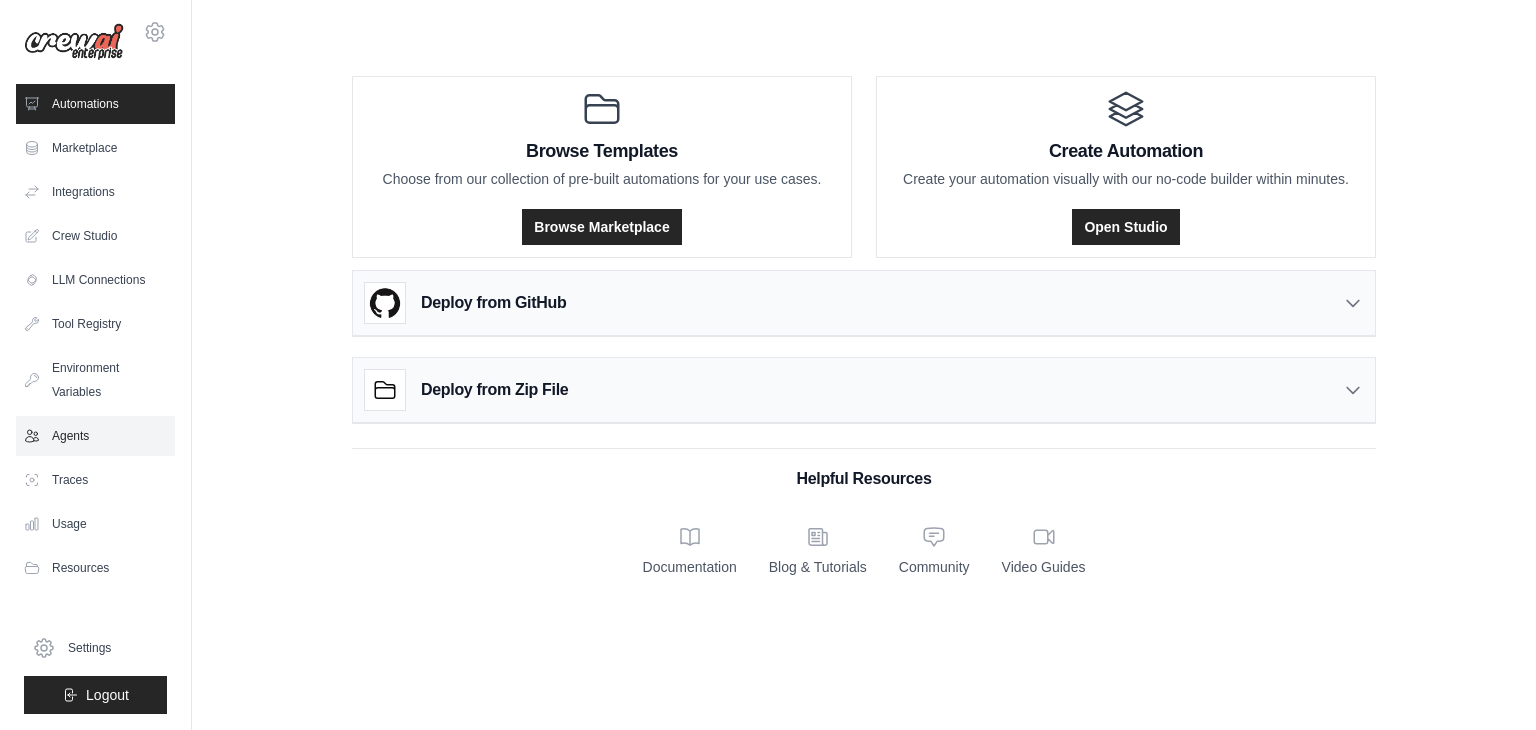click on "Agents" at bounding box center (95, 436) 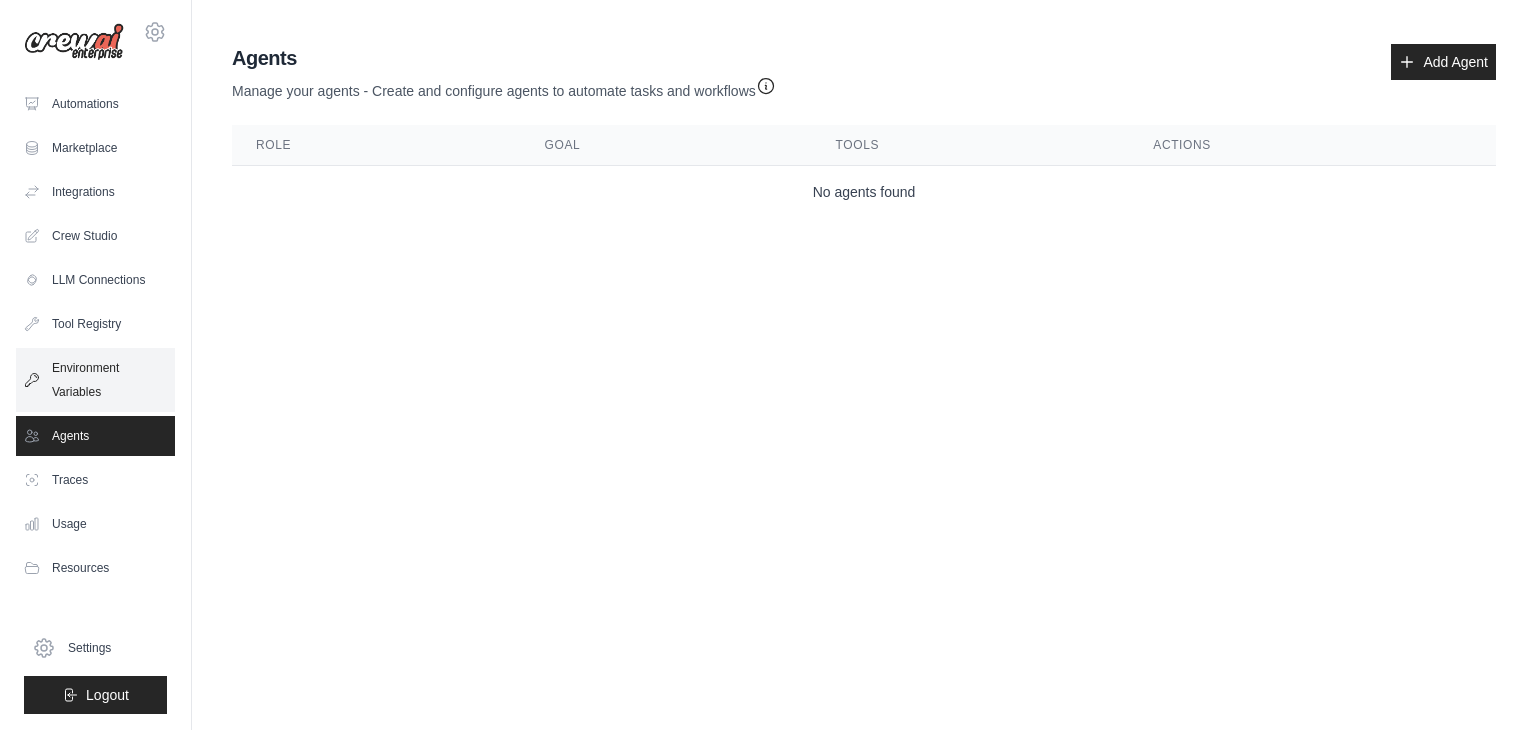 click on "Environment Variables" at bounding box center [95, 380] 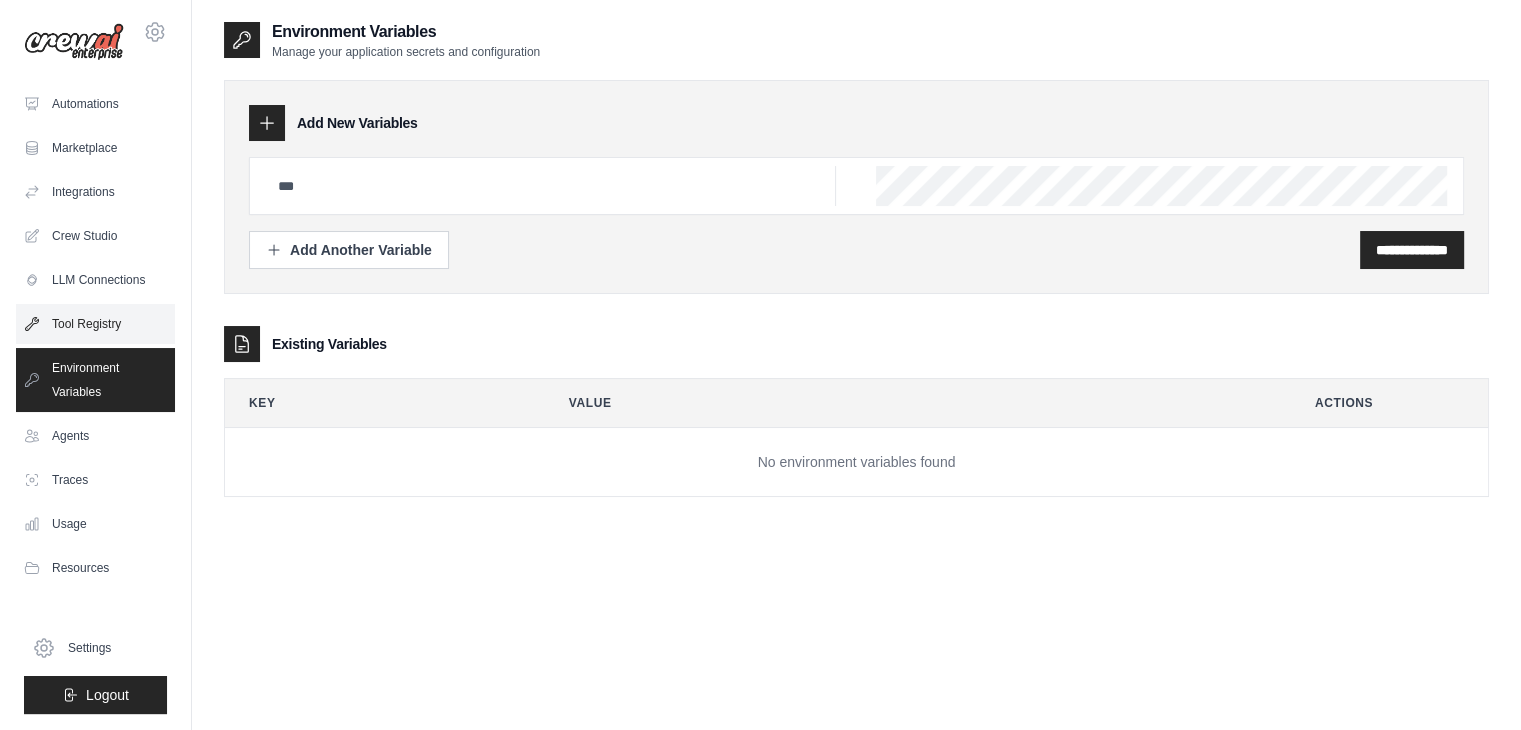 click on "Tool Registry" at bounding box center (95, 324) 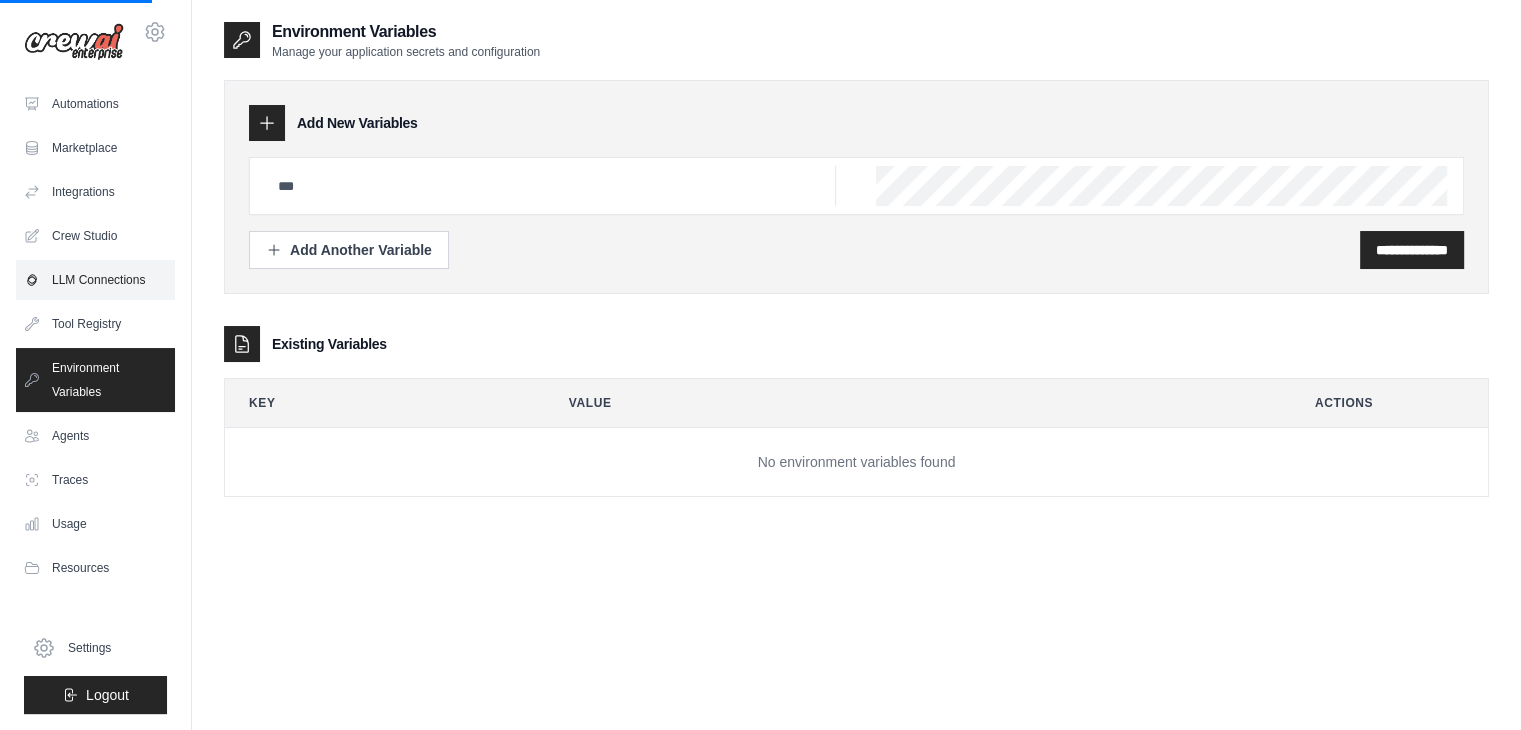 click on "LLM Connections" at bounding box center (95, 280) 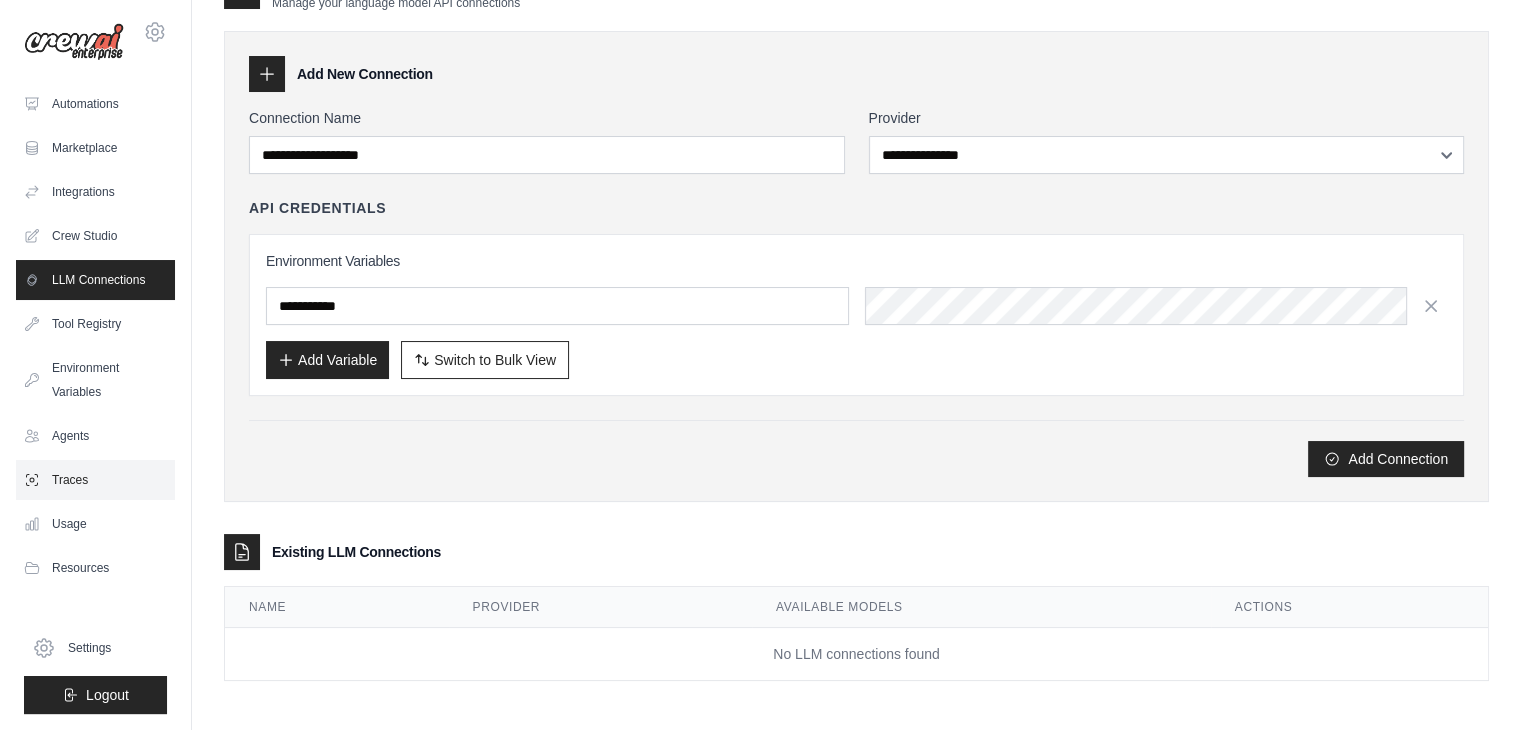 scroll, scrollTop: 0, scrollLeft: 0, axis: both 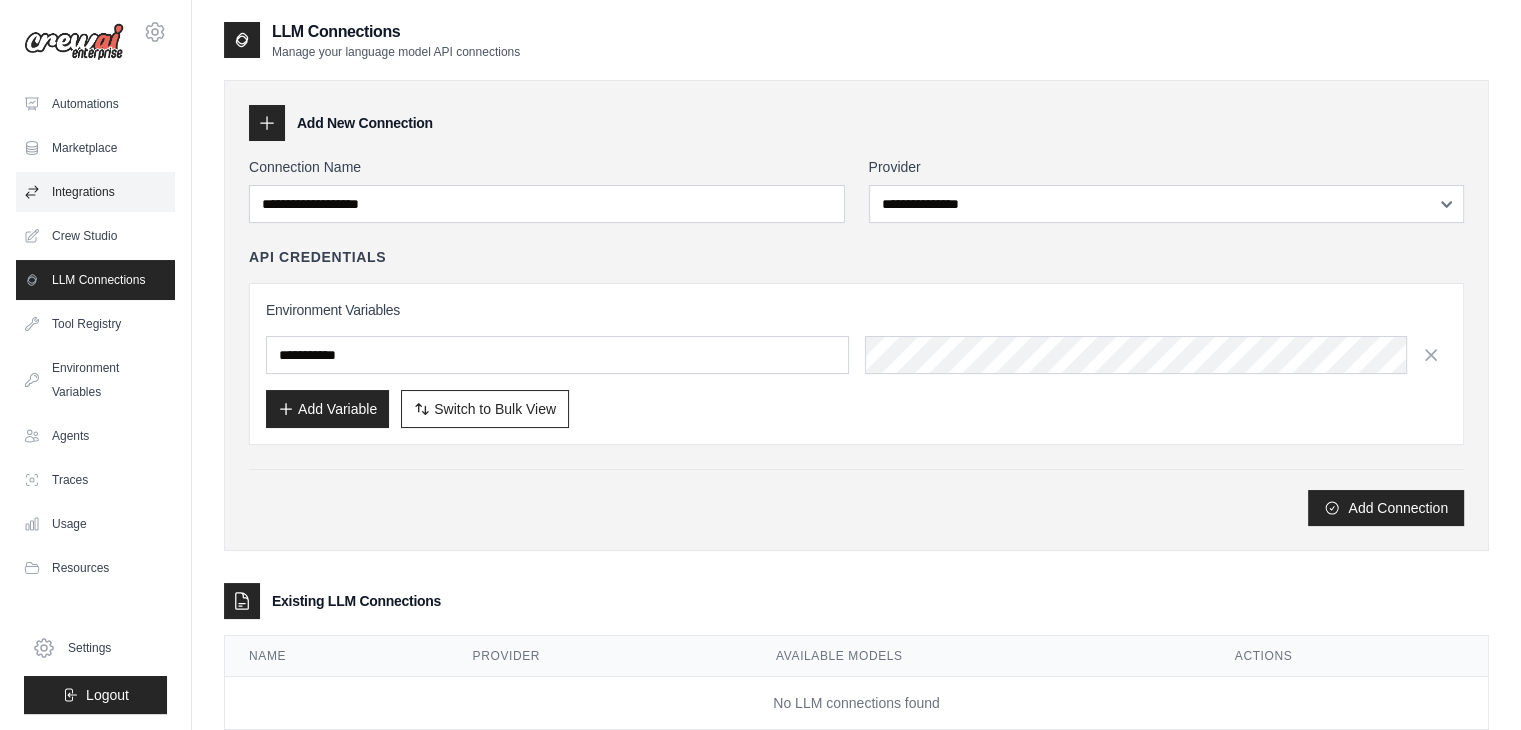 click on "Integrations" at bounding box center (95, 192) 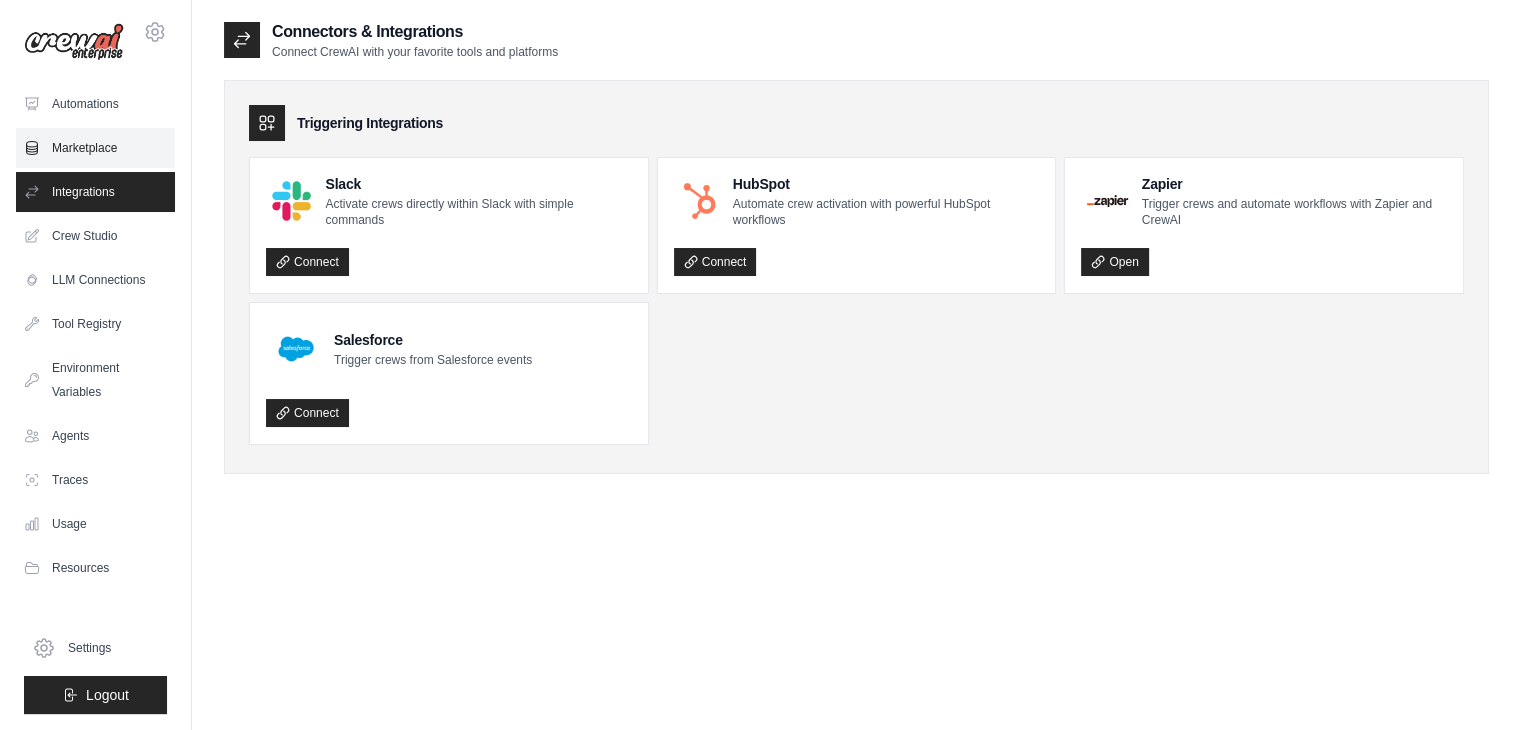 click on "Marketplace" at bounding box center (95, 148) 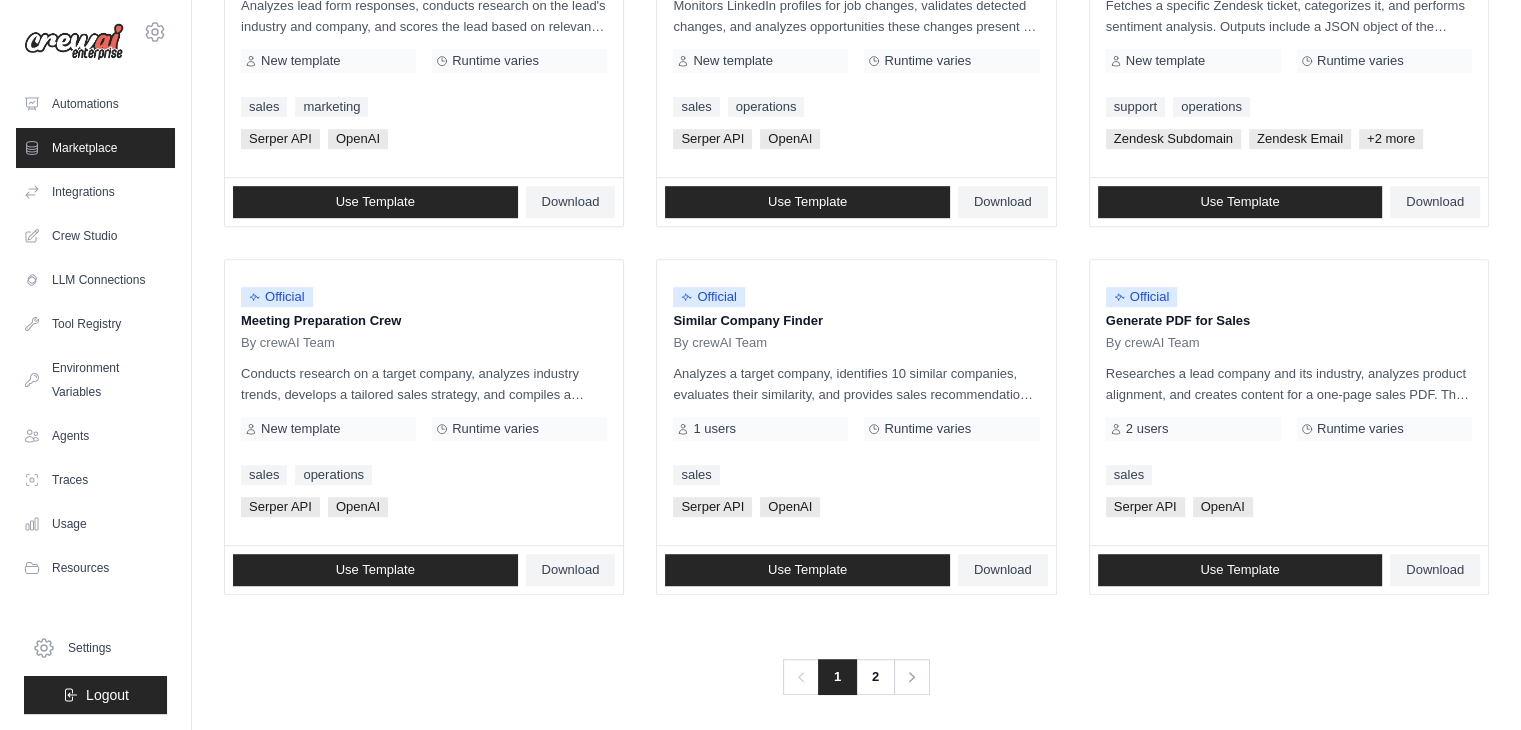 scroll, scrollTop: 1120, scrollLeft: 0, axis: vertical 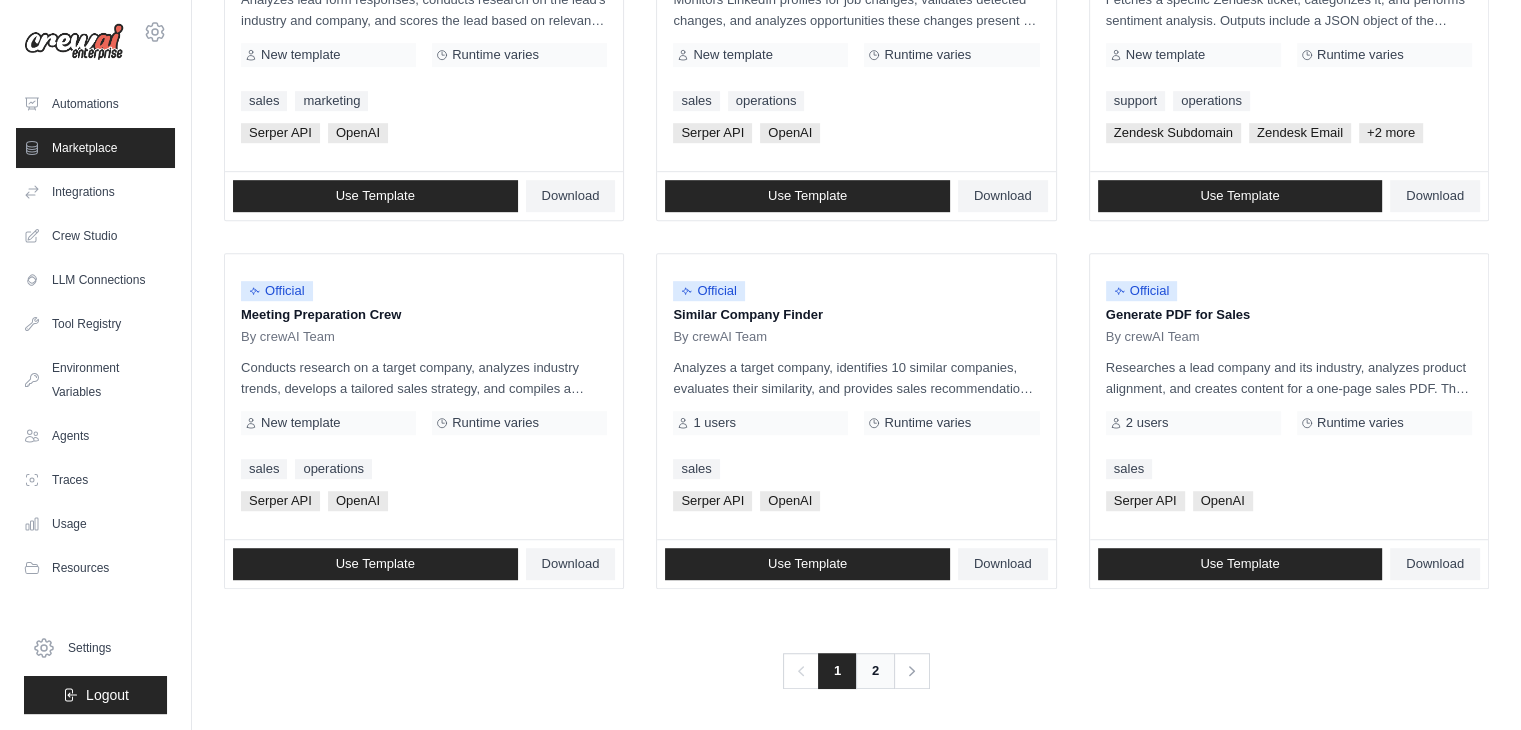 click on "2" at bounding box center (875, 671) 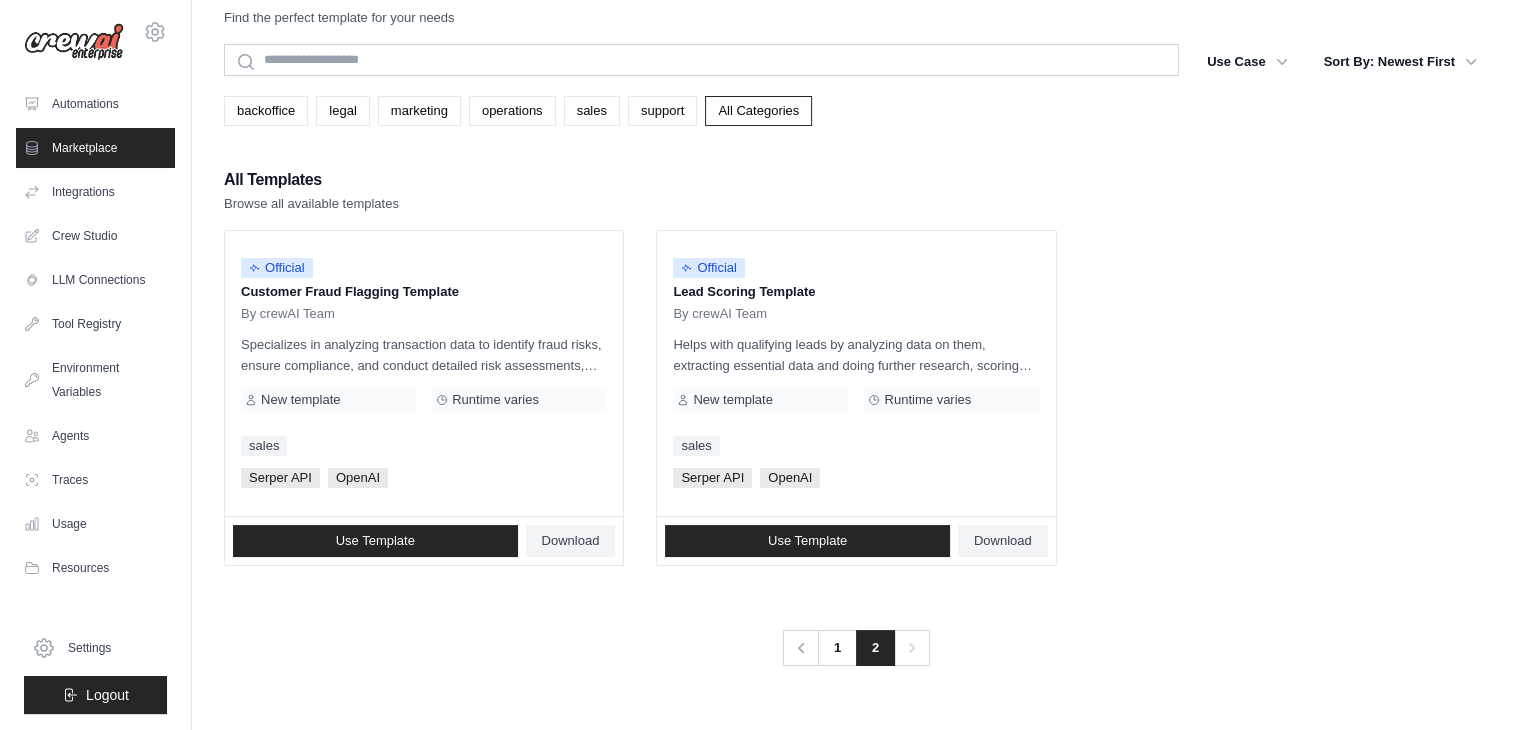 scroll, scrollTop: 0, scrollLeft: 0, axis: both 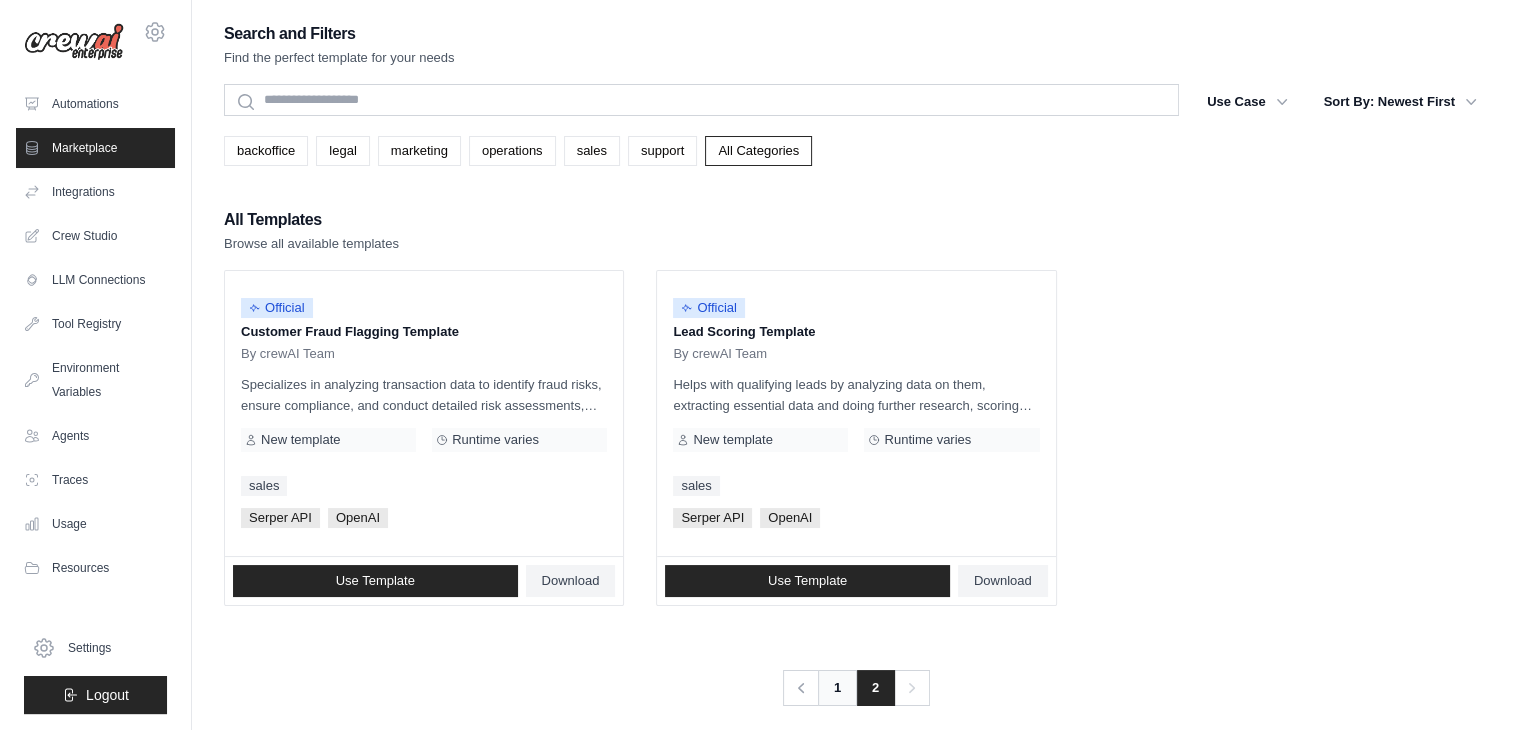 click on "1" at bounding box center (837, 688) 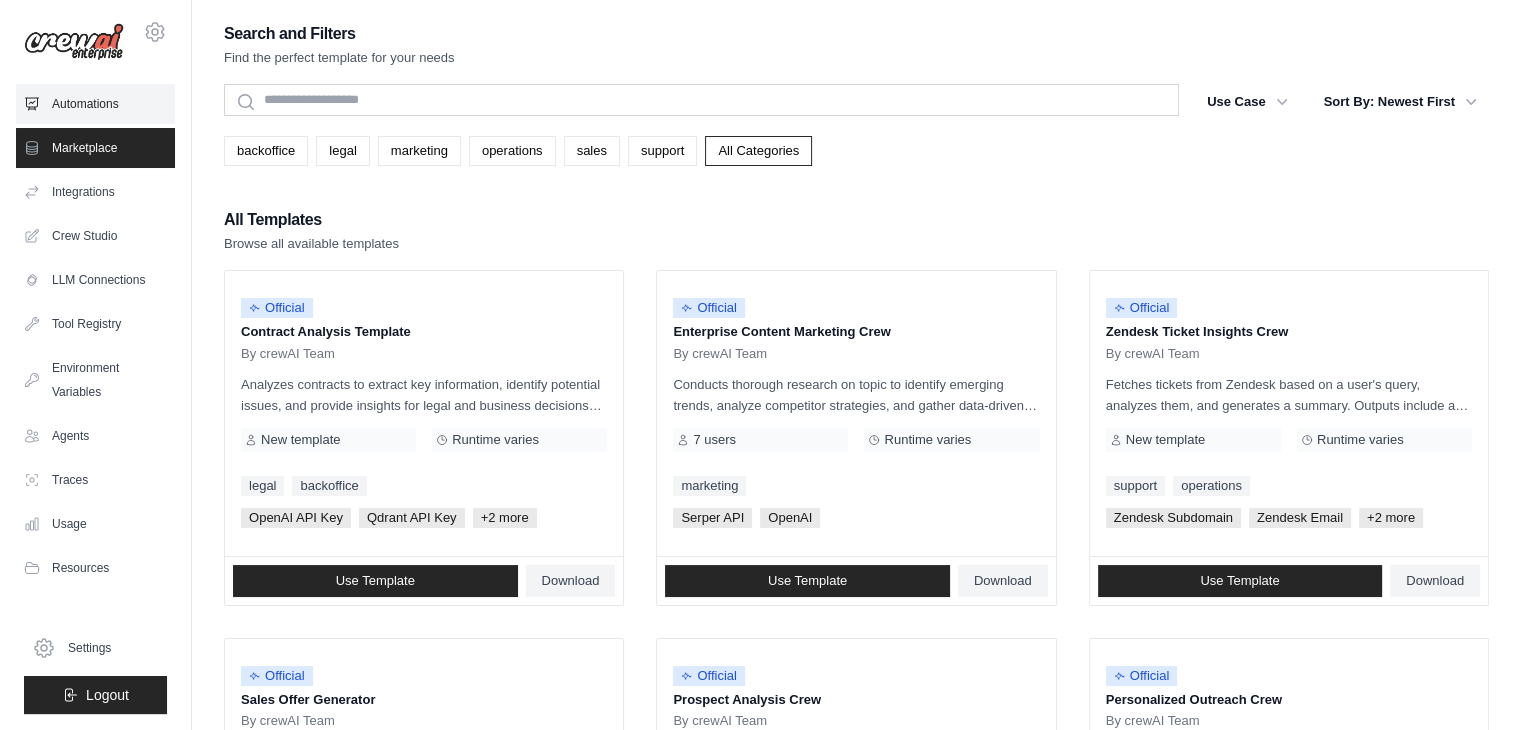 click on "Automations" at bounding box center (95, 104) 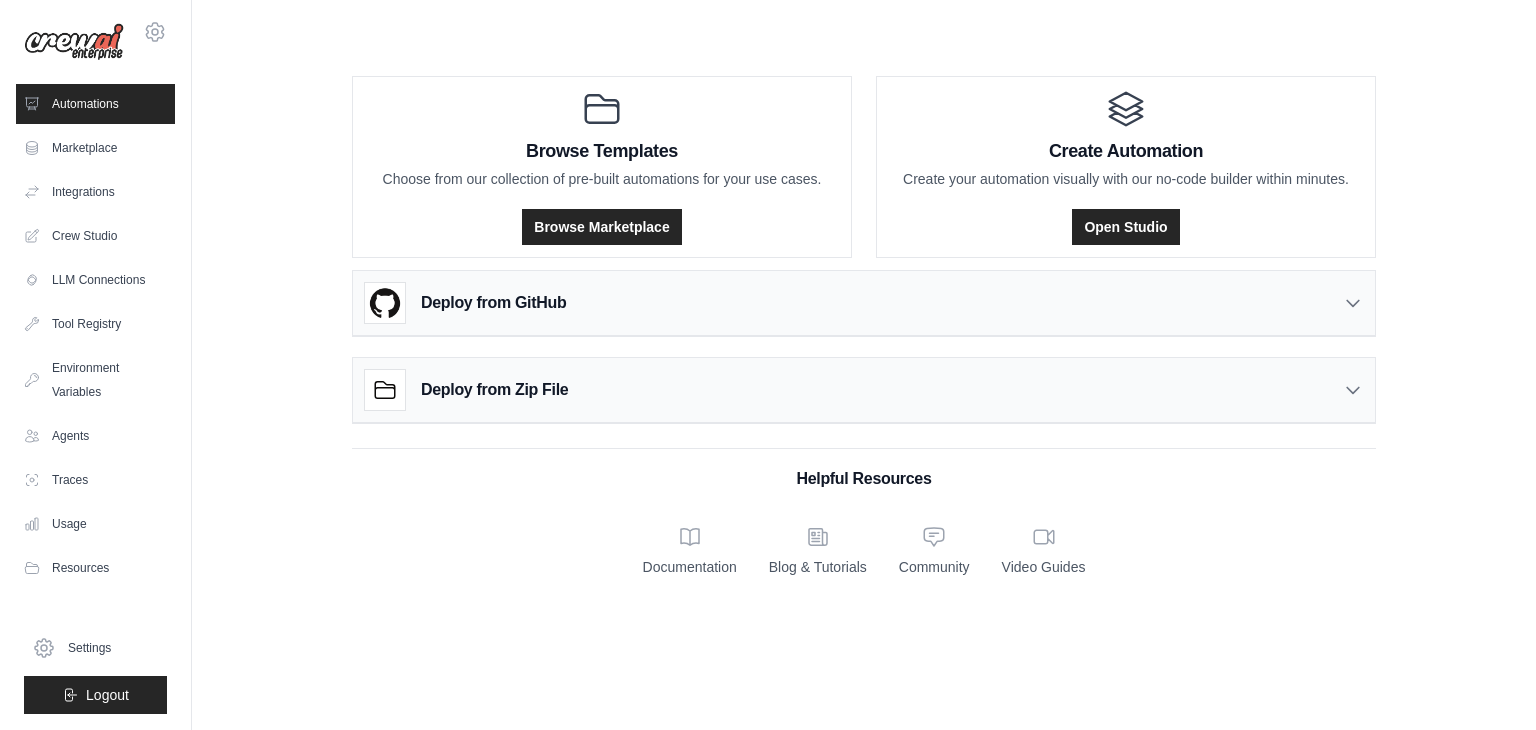click on "Deploy from GitHub" at bounding box center [864, 303] 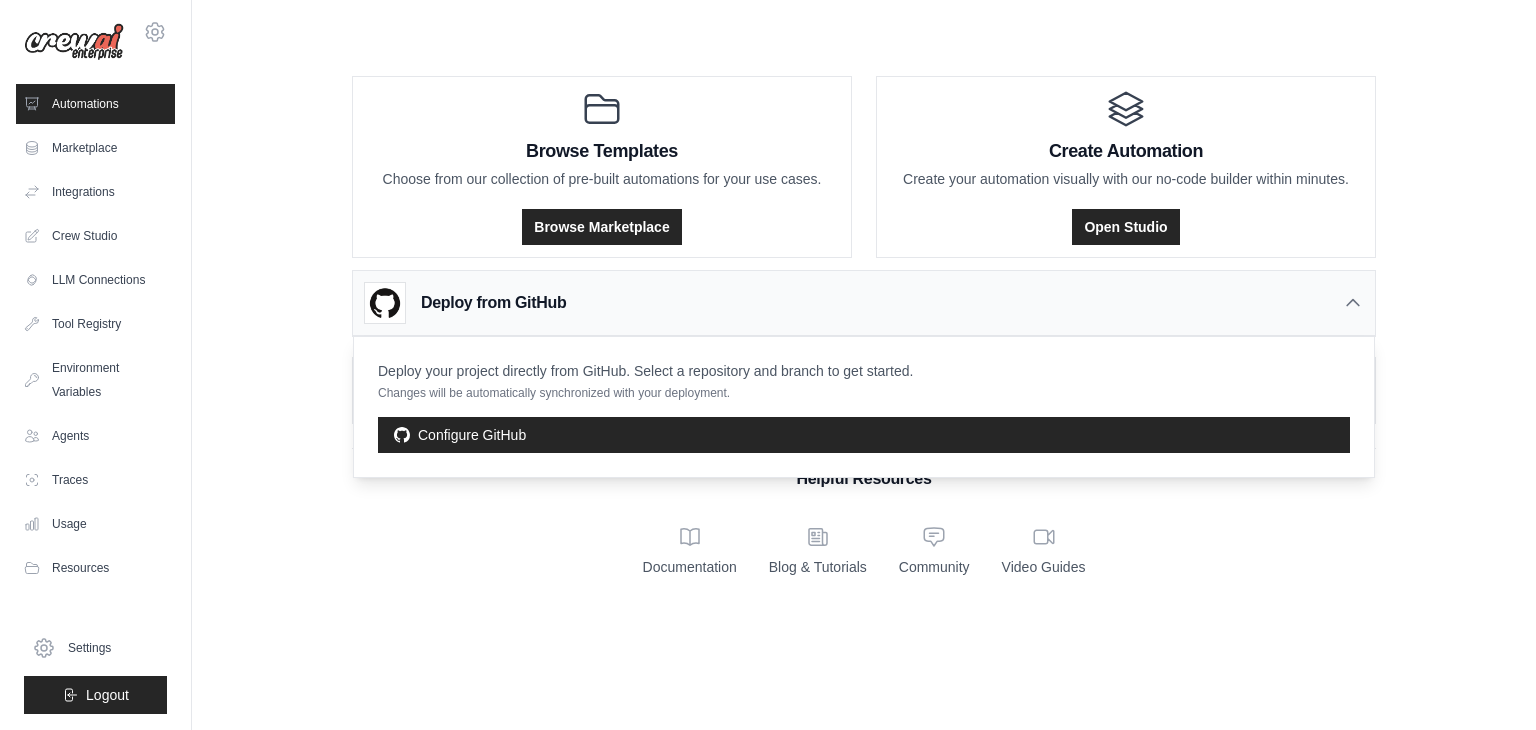 click on "Deploy from GitHub" at bounding box center (864, 303) 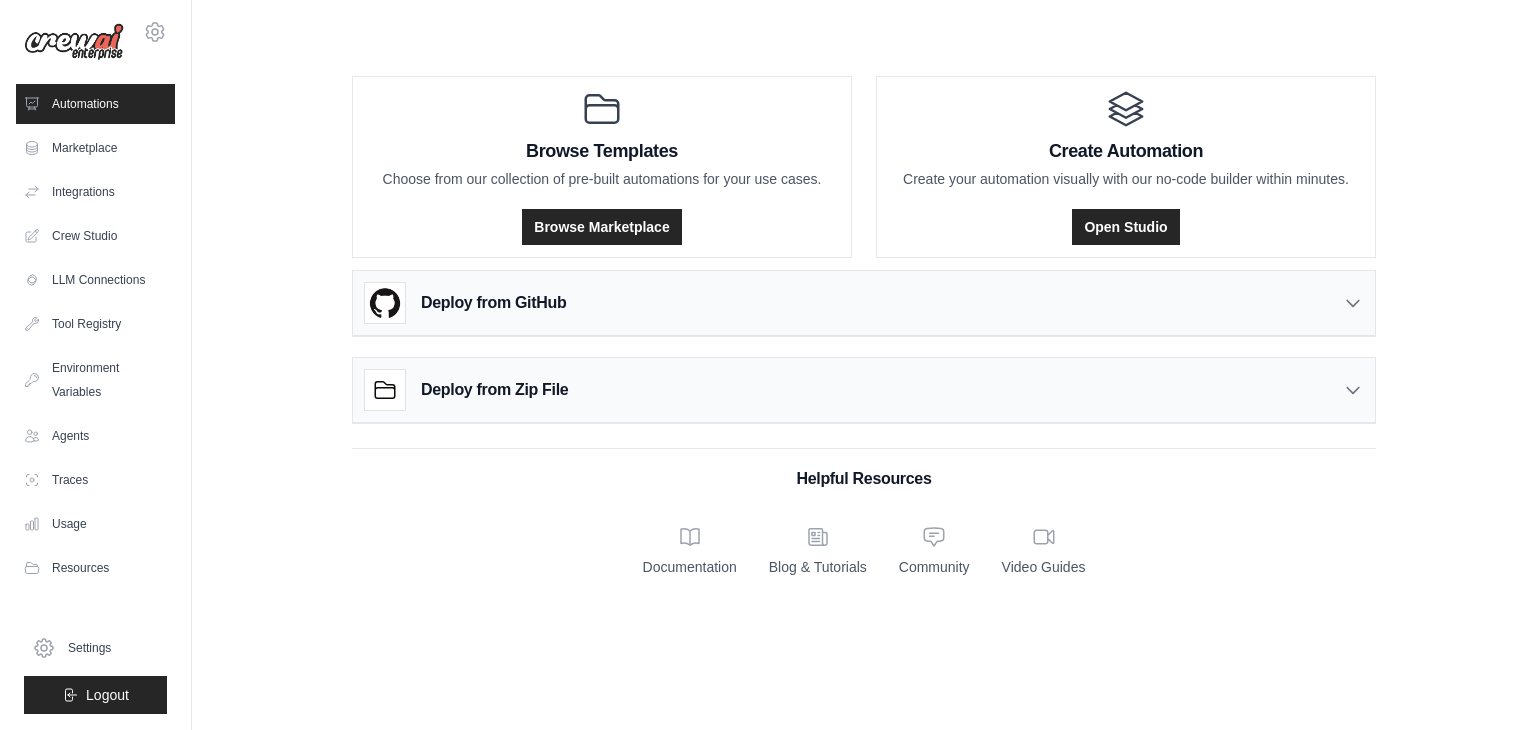 click on "Deploy from Zip File" at bounding box center [864, 390] 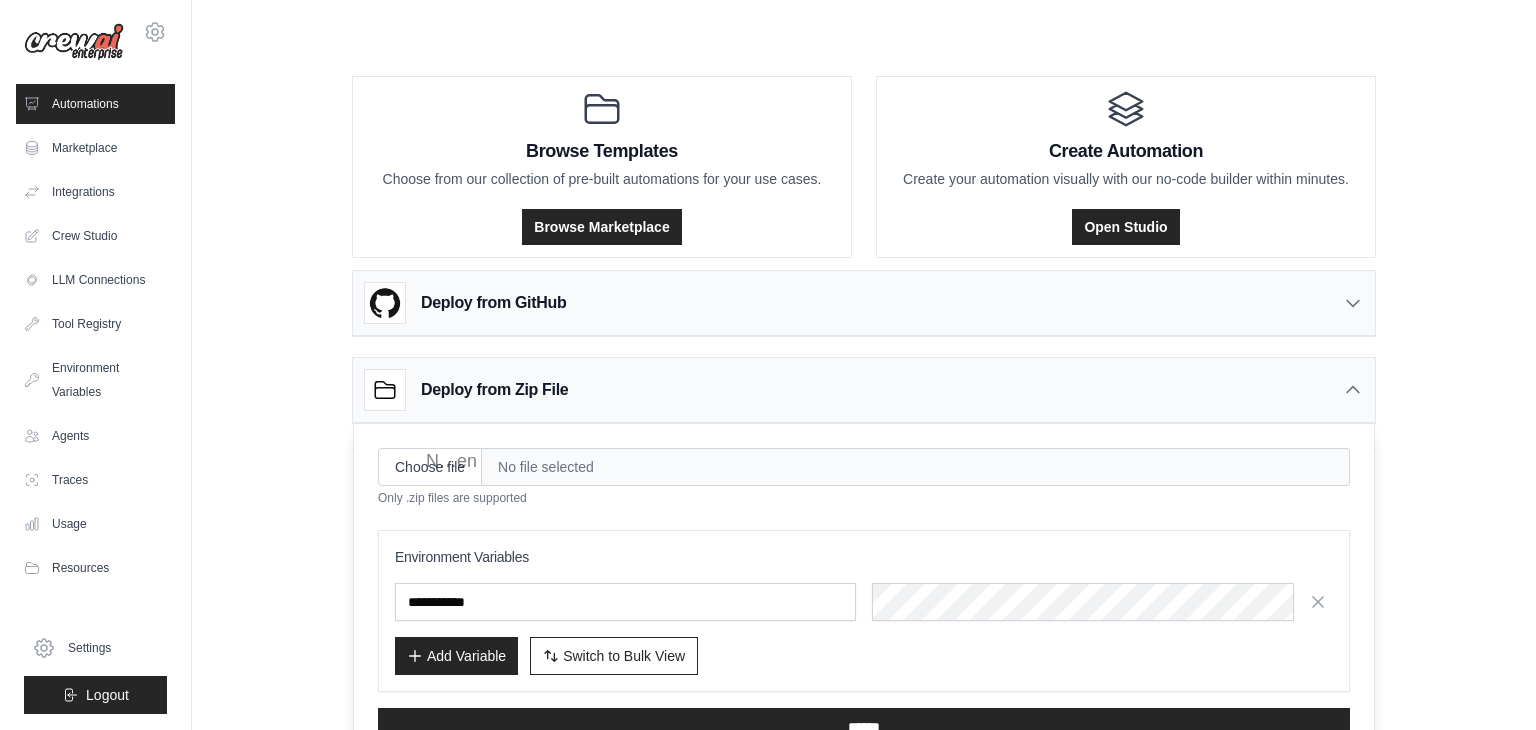 click on "Deploy from Zip File" at bounding box center [864, 390] 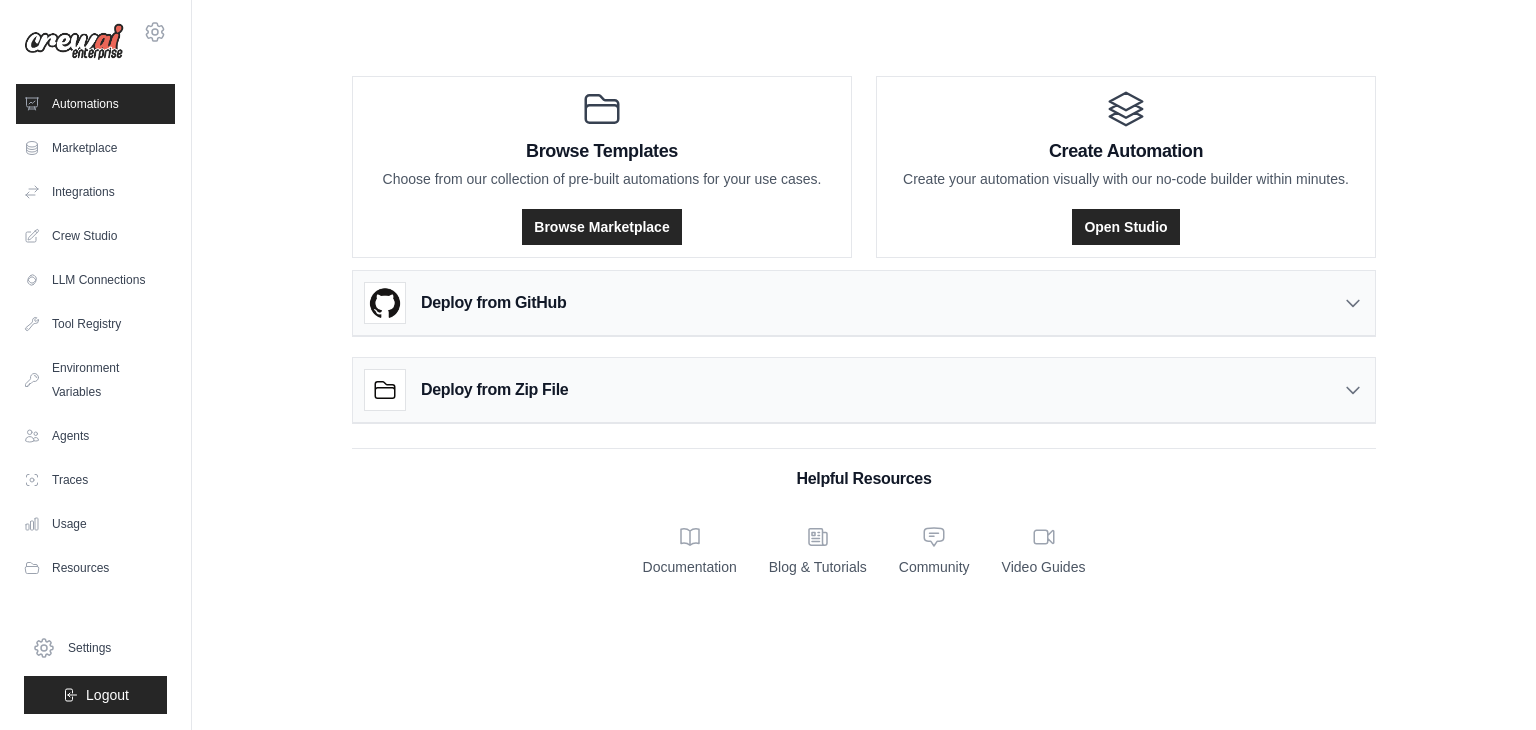 click on "Deploy from Zip File" at bounding box center [864, 390] 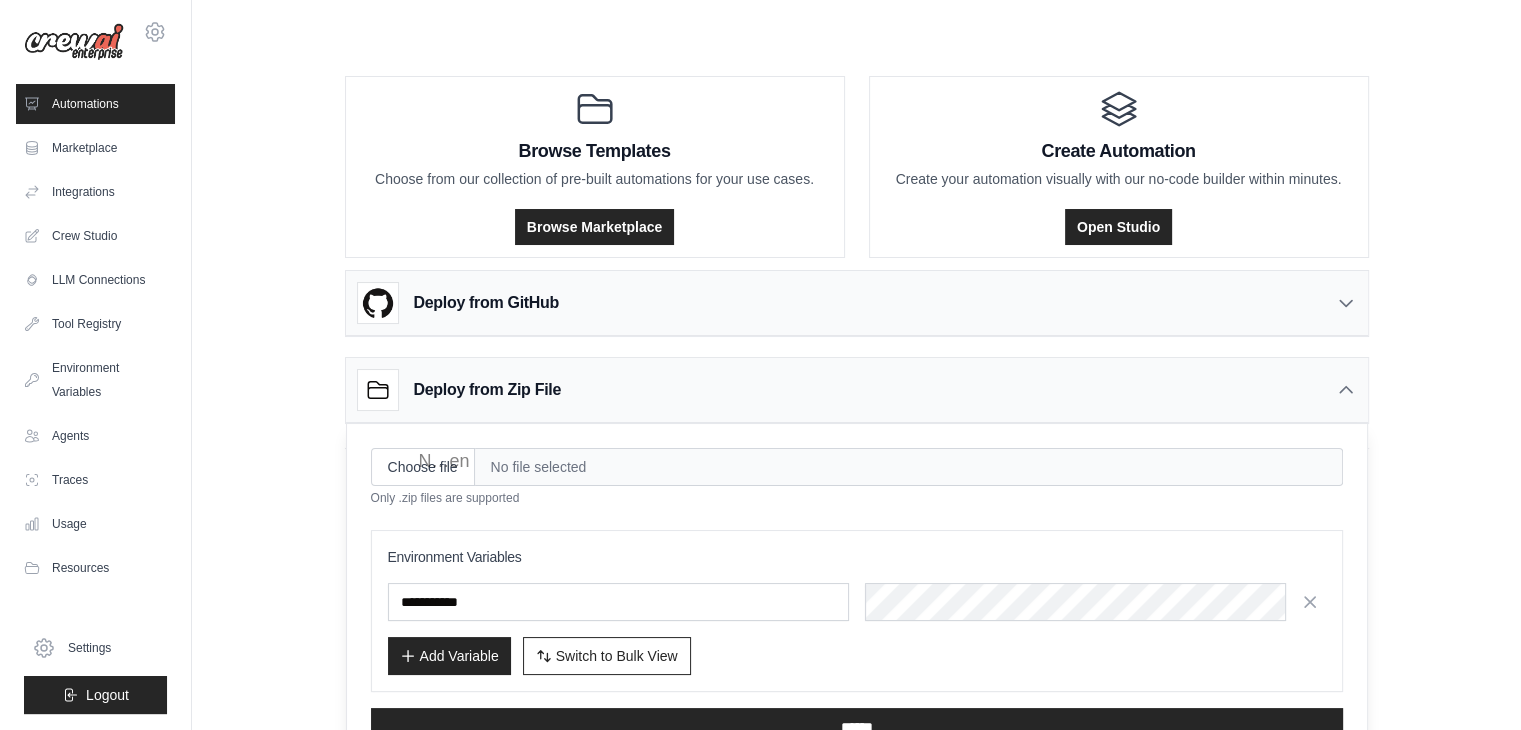 click on "Deploy from Zip File" at bounding box center (857, 390) 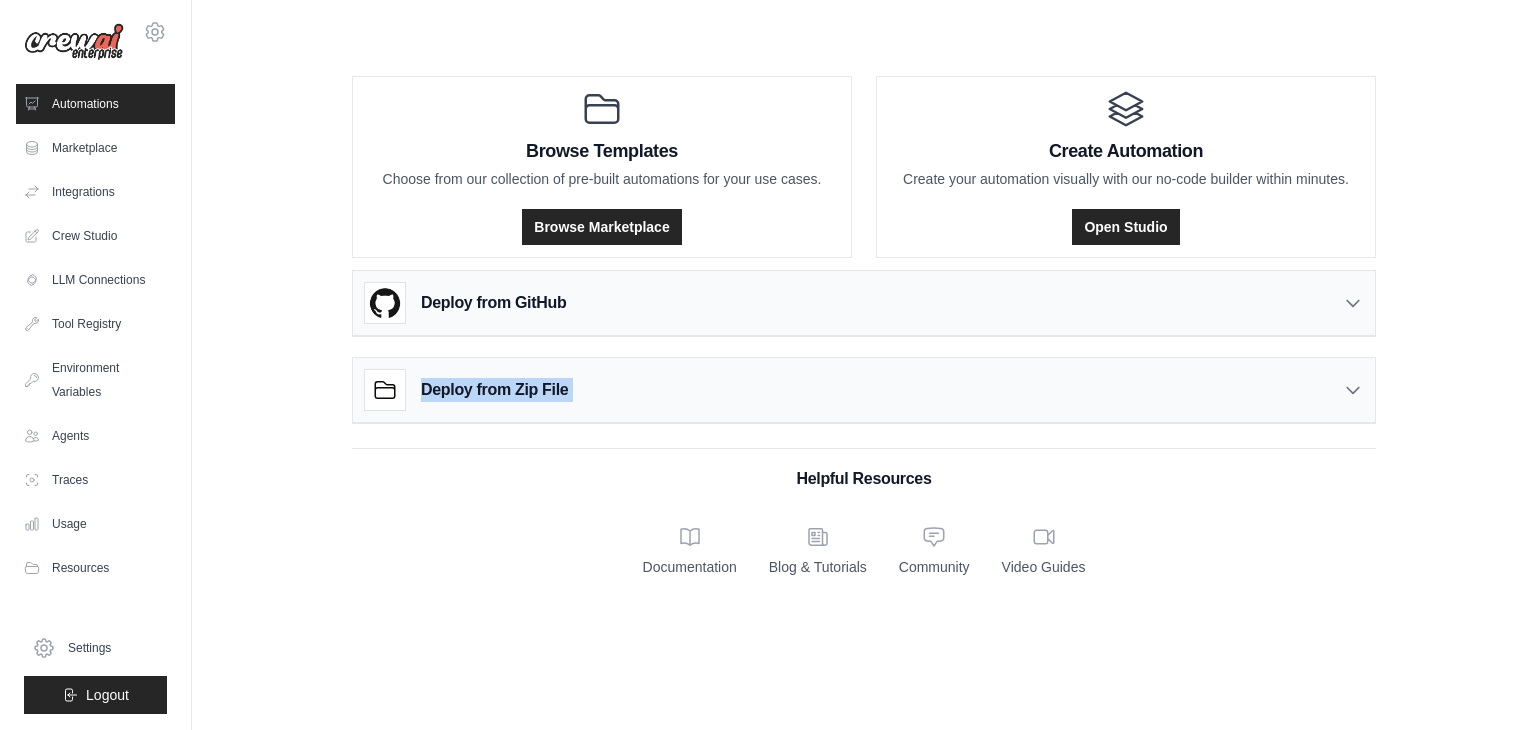 click on "Deploy from Zip File" at bounding box center [864, 390] 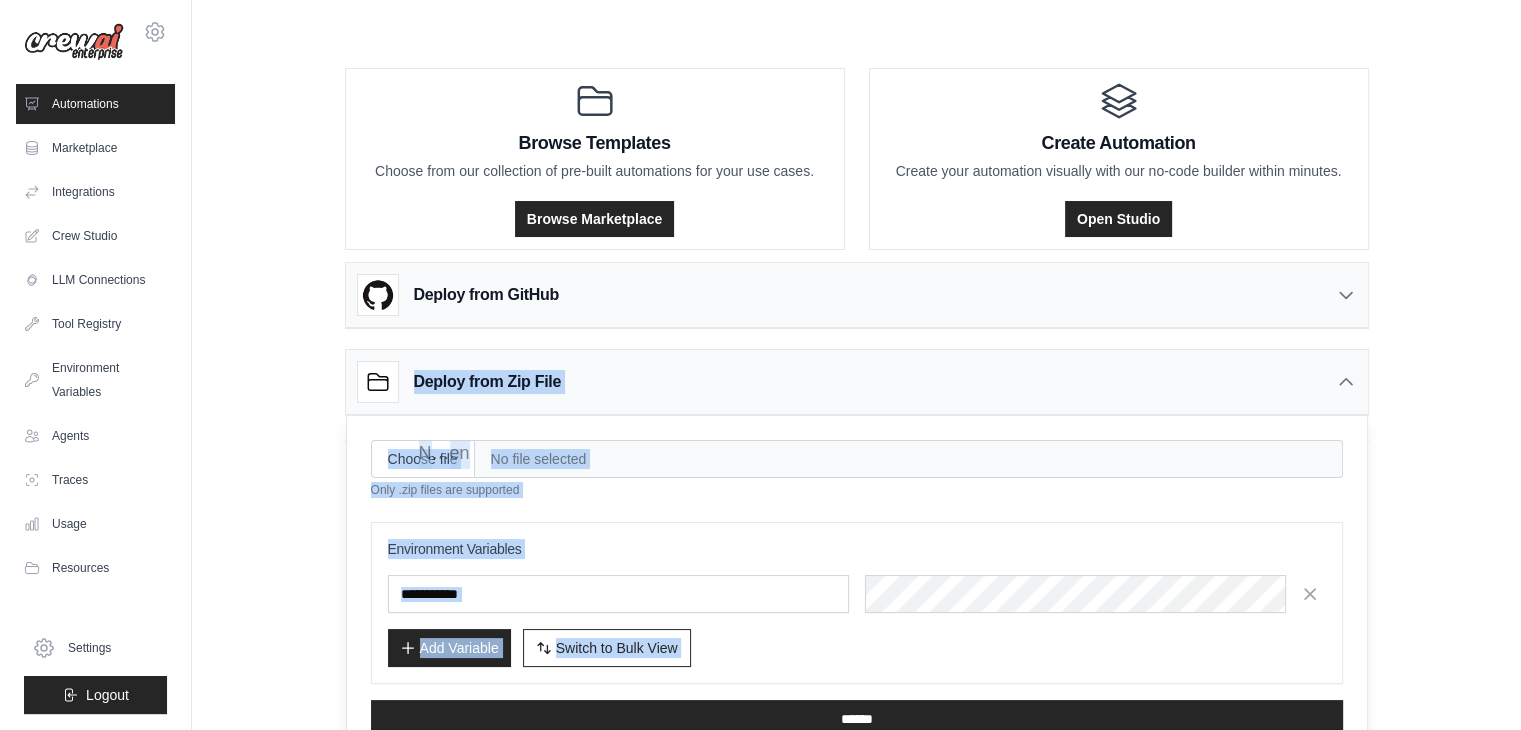 scroll, scrollTop: 0, scrollLeft: 0, axis: both 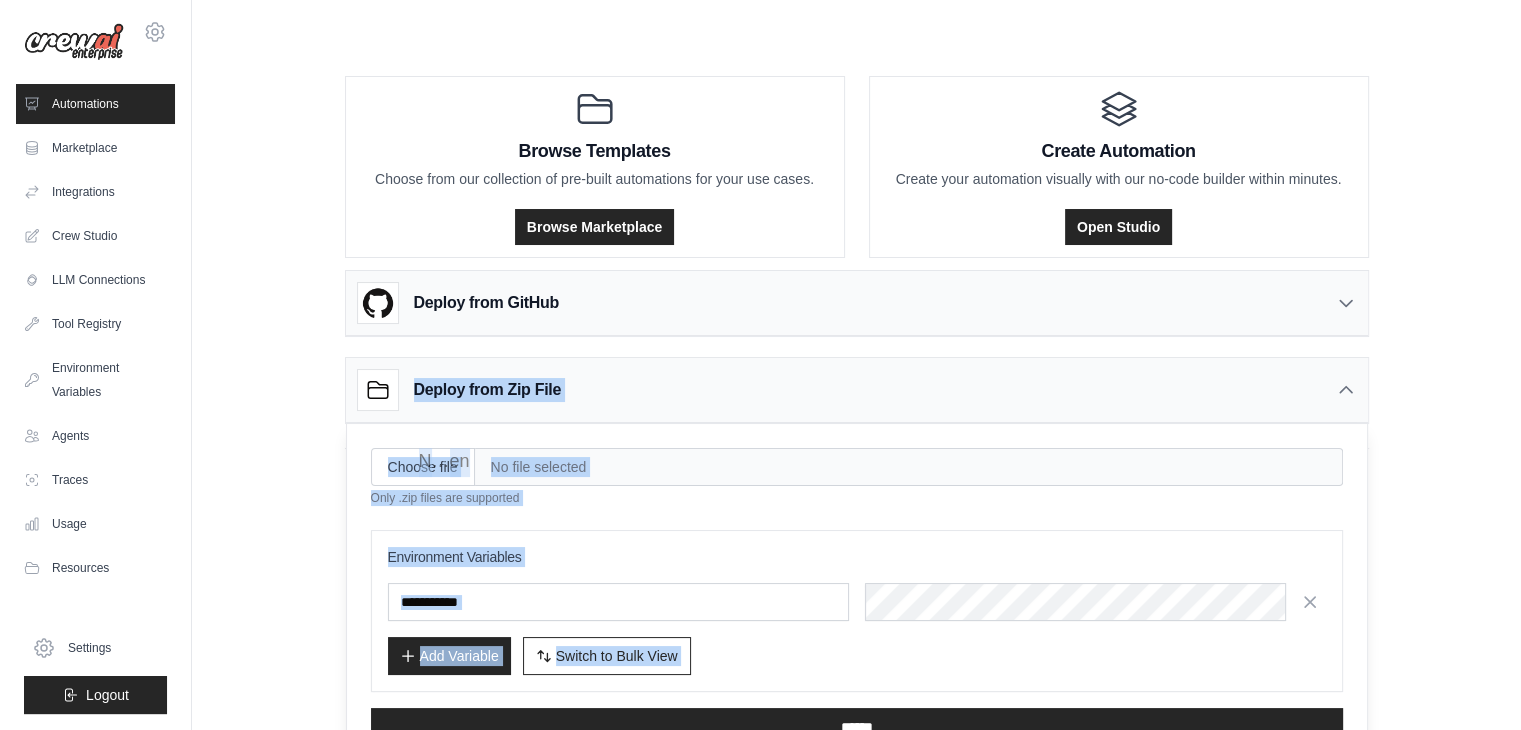 click on "Deploy from Zip File" at bounding box center [857, 390] 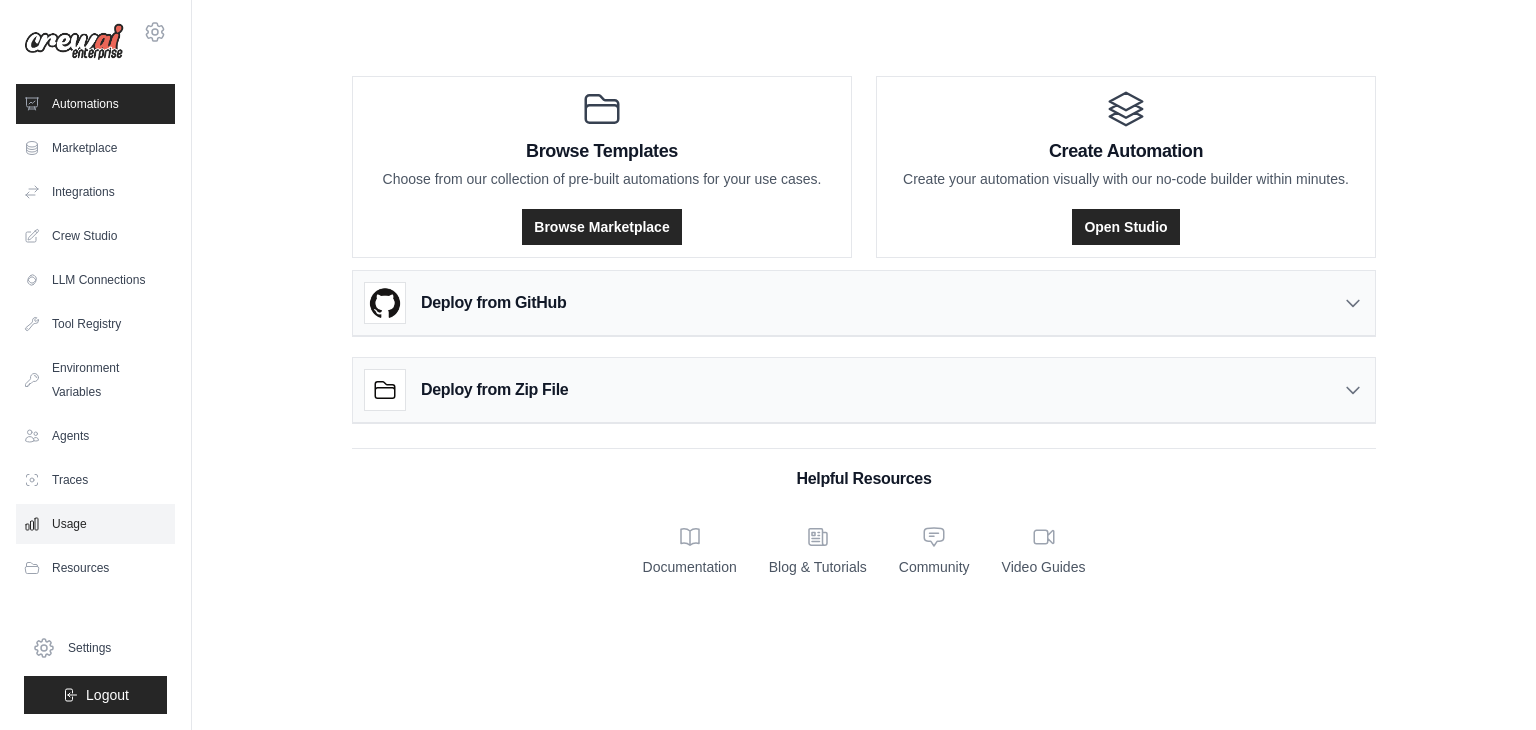 click on "Usage" at bounding box center (95, 524) 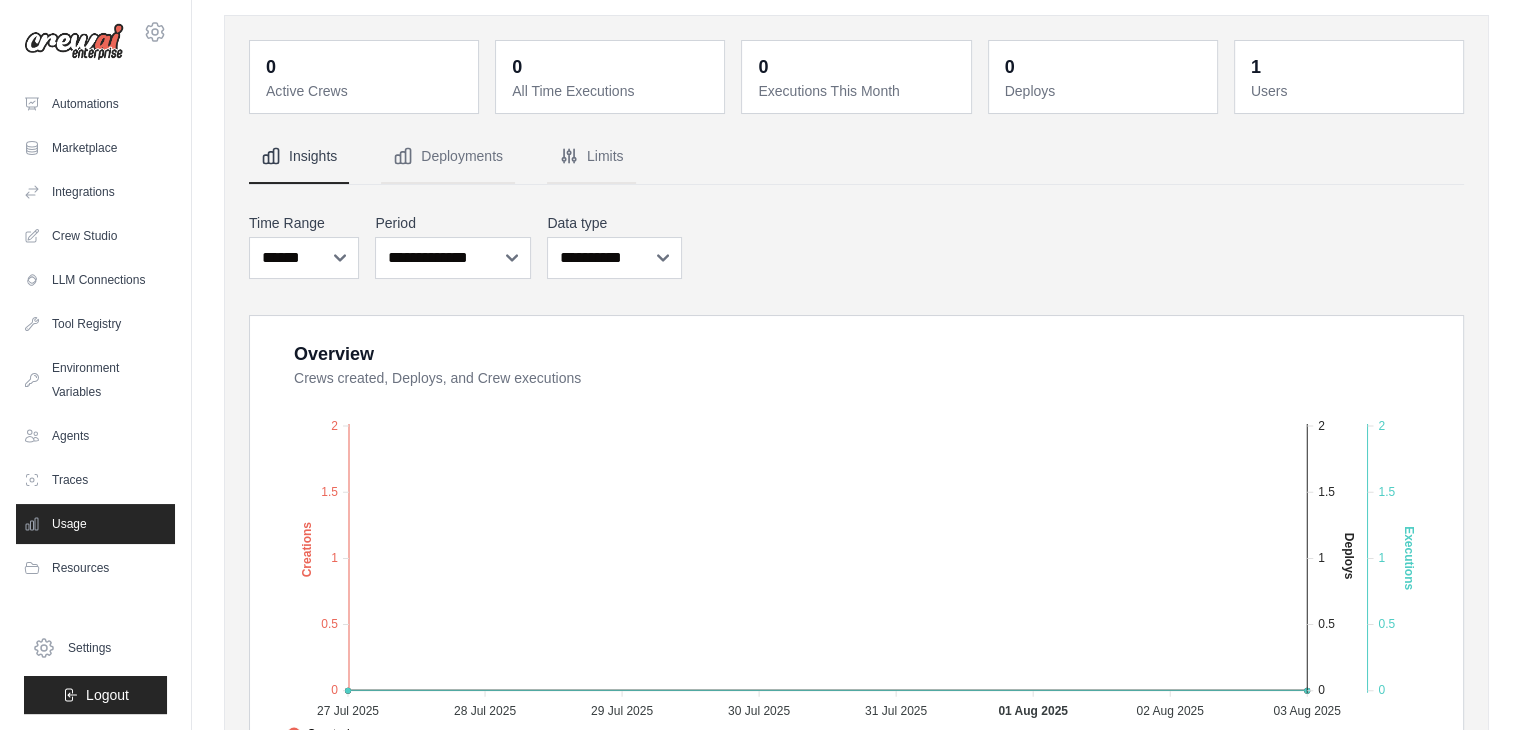 scroll, scrollTop: 100, scrollLeft: 0, axis: vertical 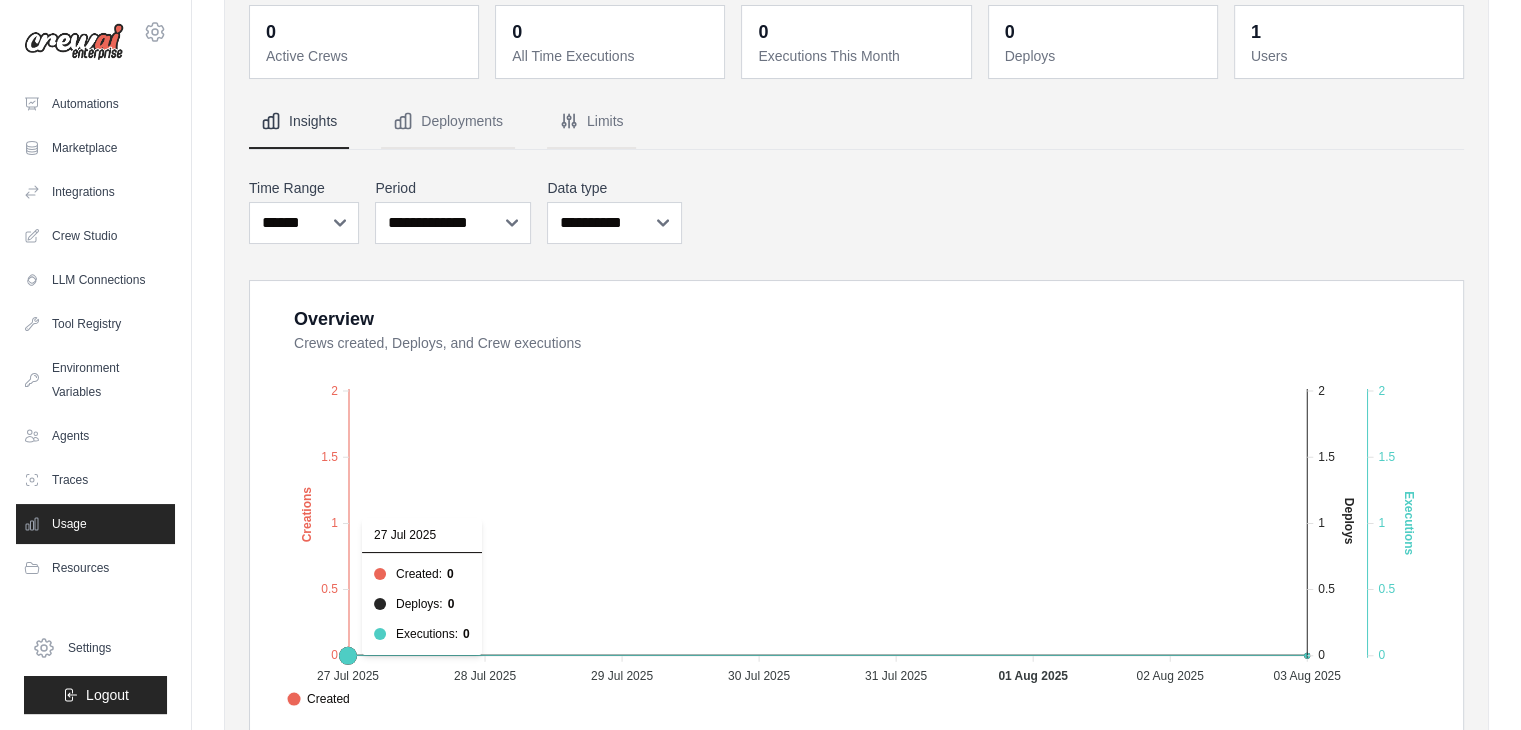 click on "Created Deploys Executions" 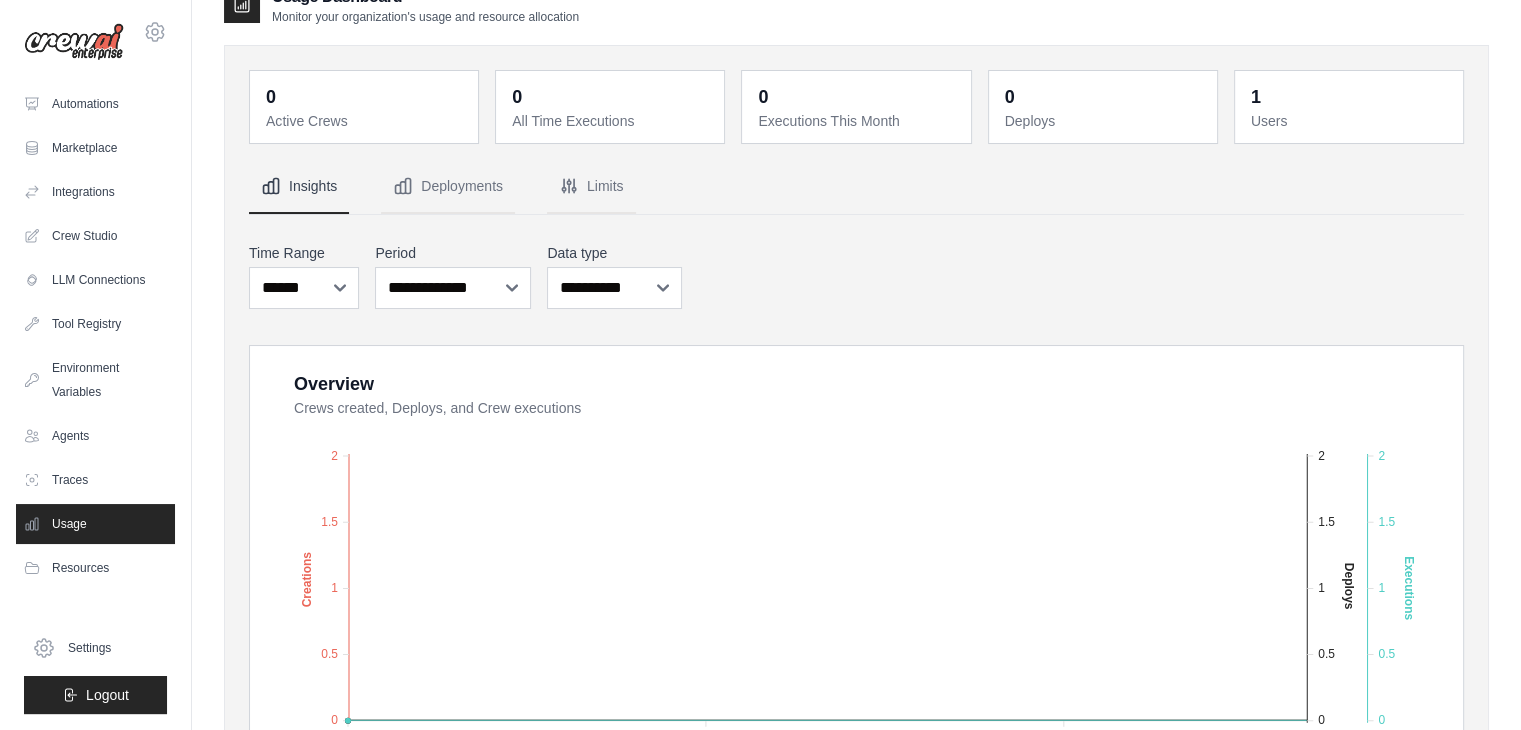 scroll, scrollTop: 0, scrollLeft: 0, axis: both 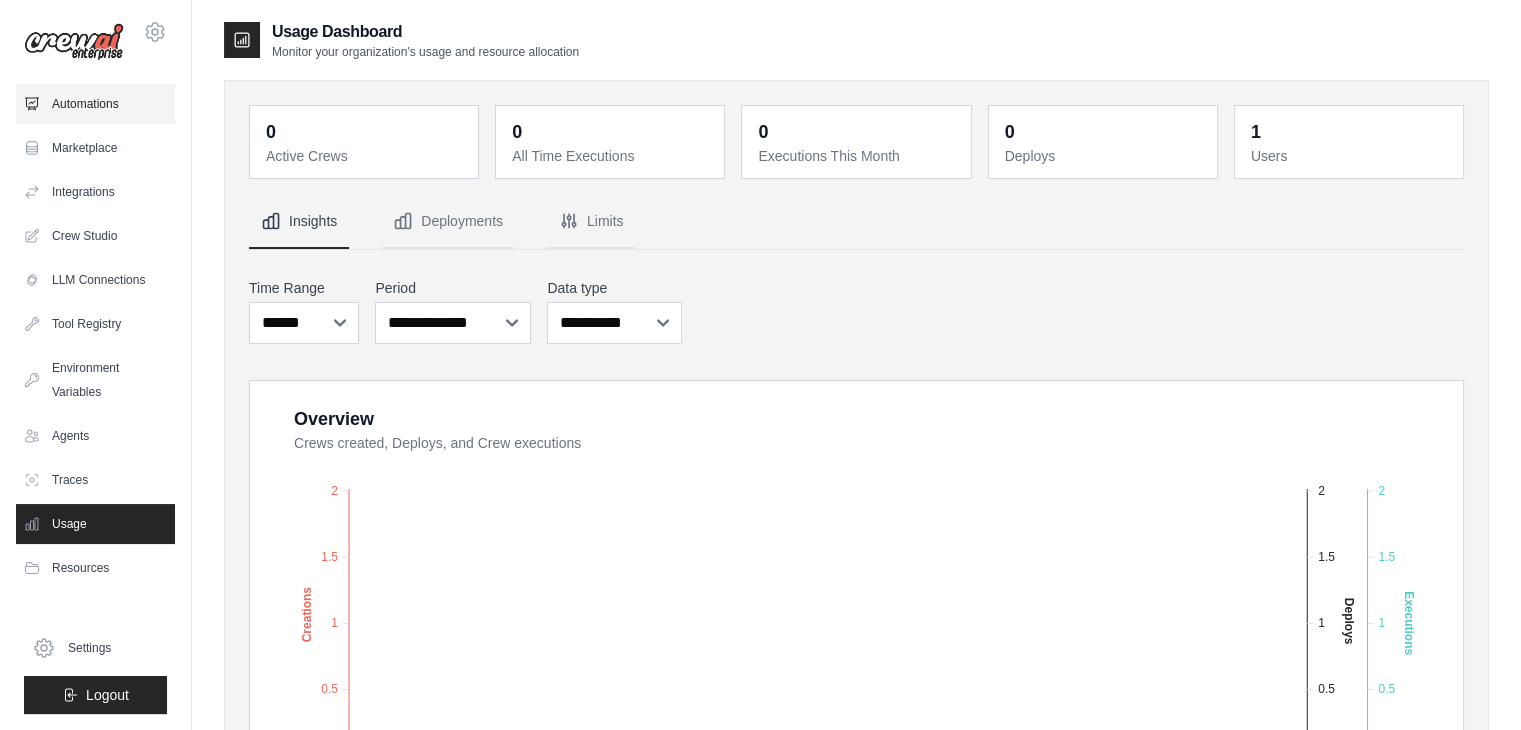 click on "Automations" at bounding box center (95, 104) 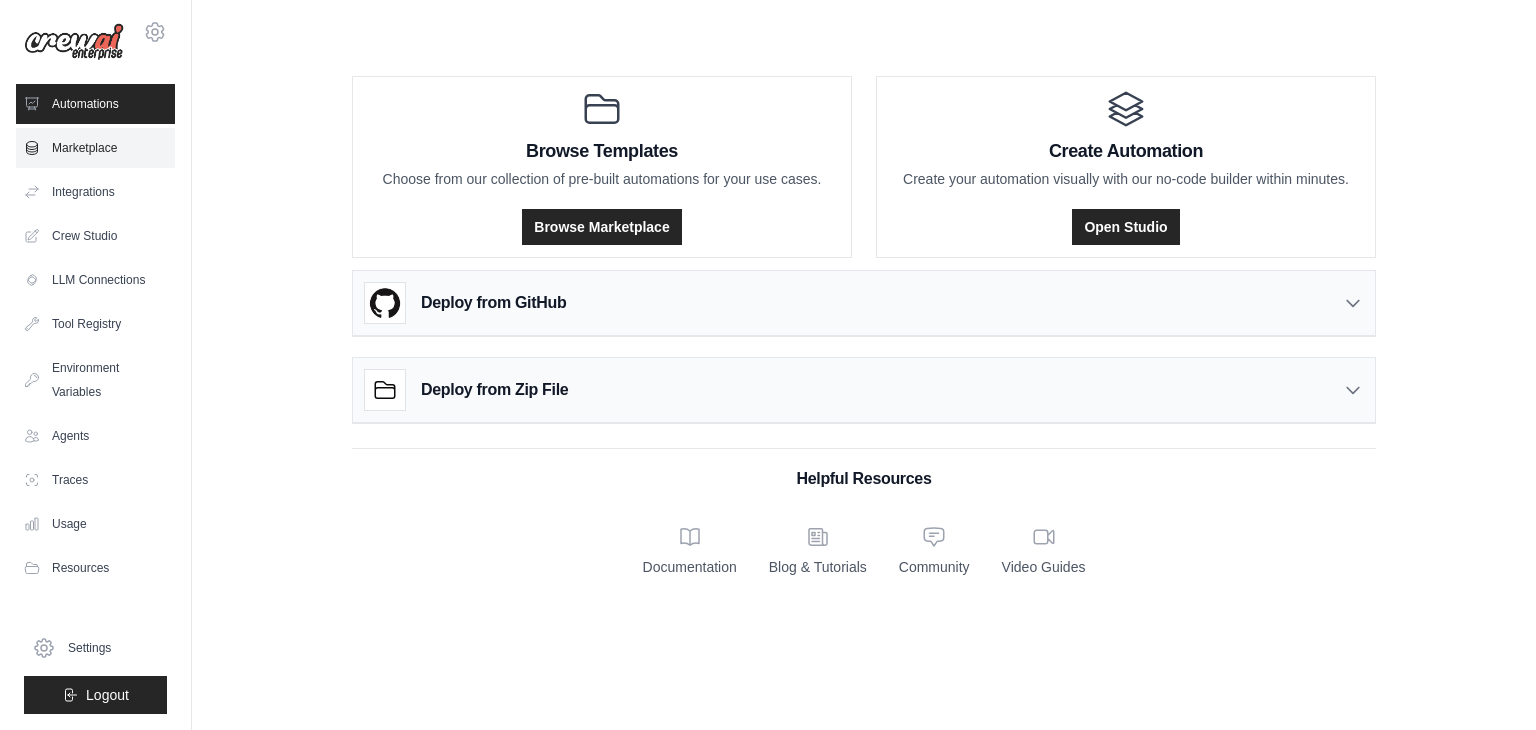 click on "Marketplace" at bounding box center [95, 148] 